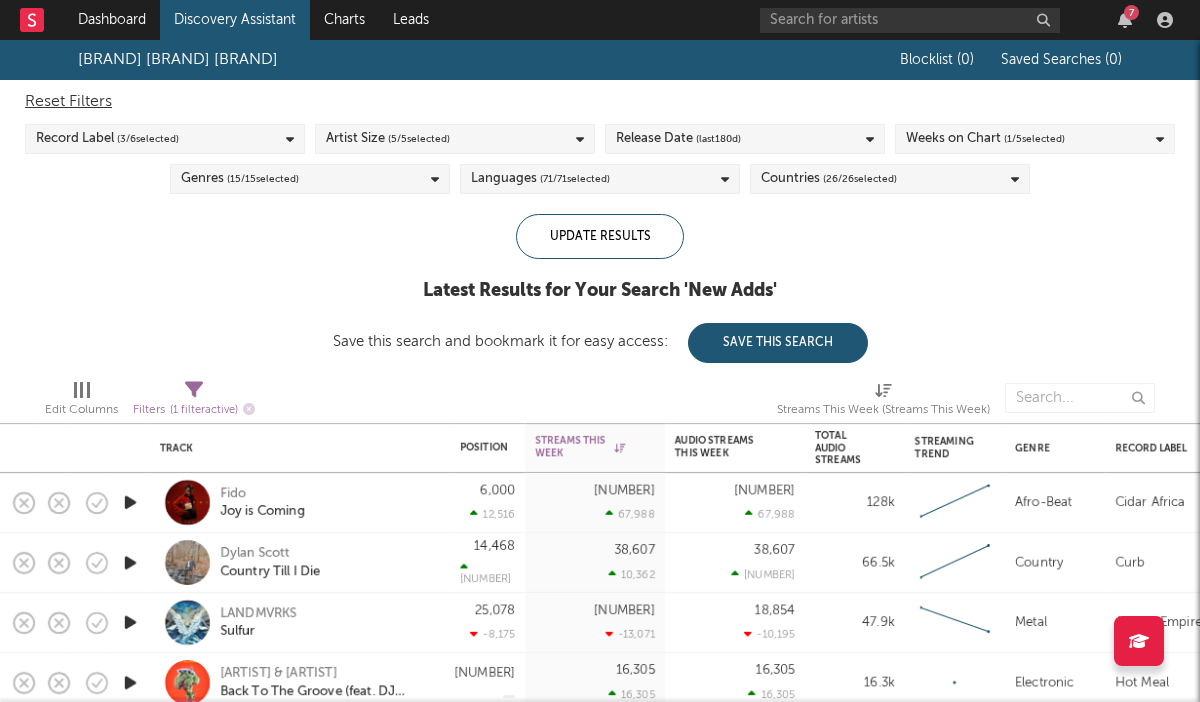 scroll, scrollTop: 0, scrollLeft: 0, axis: both 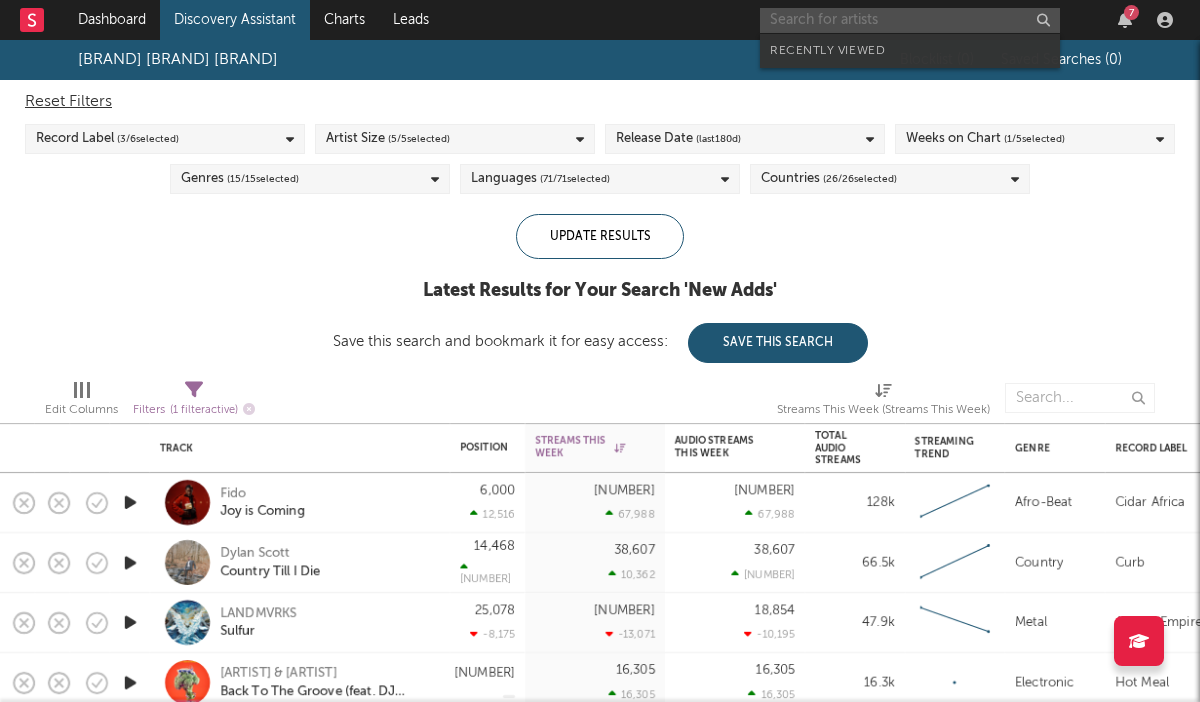 click at bounding box center [910, 20] 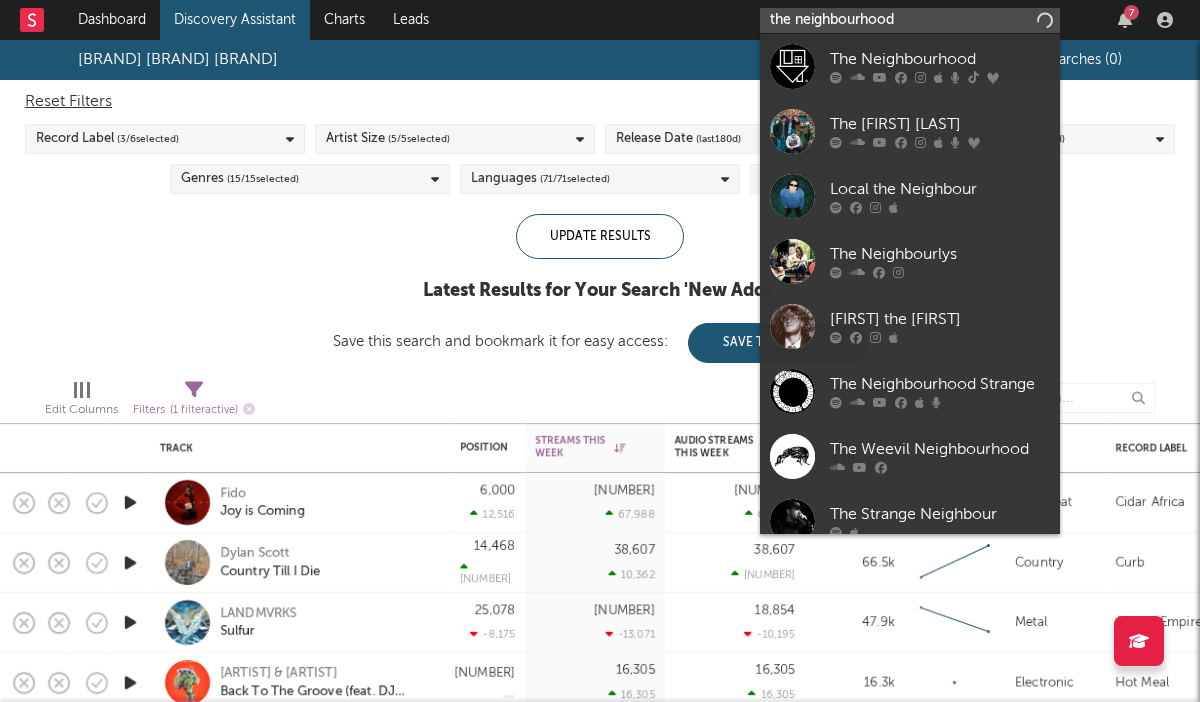 type on "the neighbourhood" 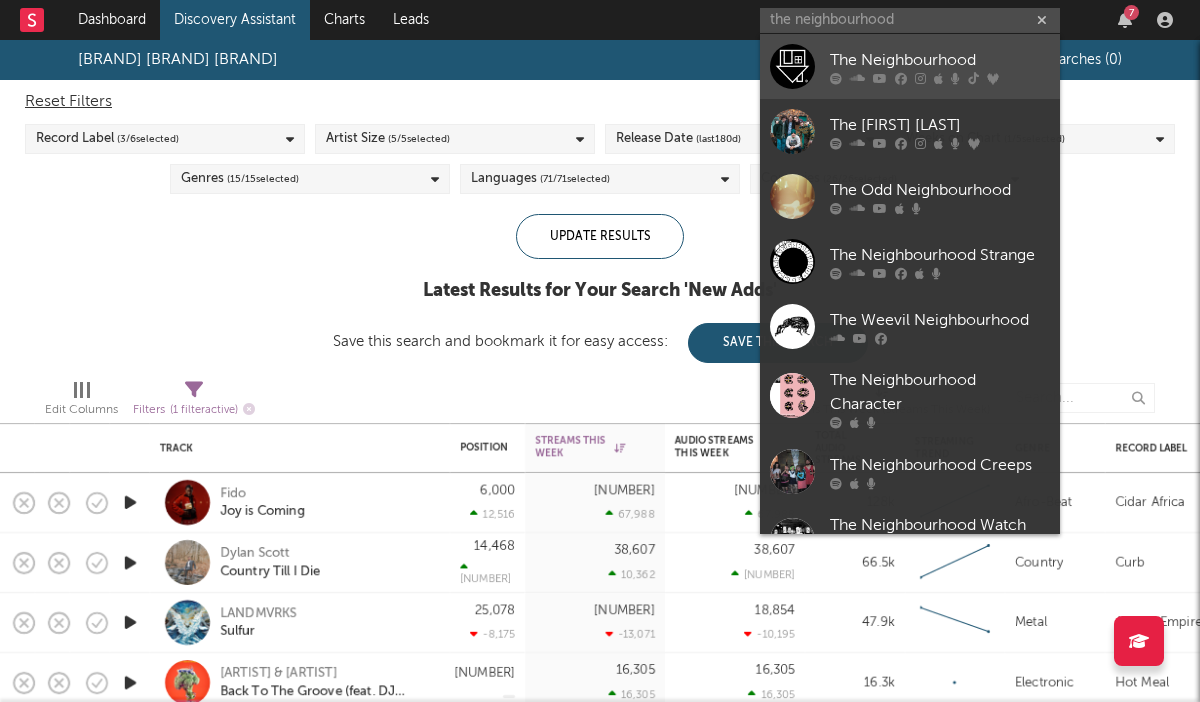 click on "The Neighbourhood" at bounding box center (940, 60) 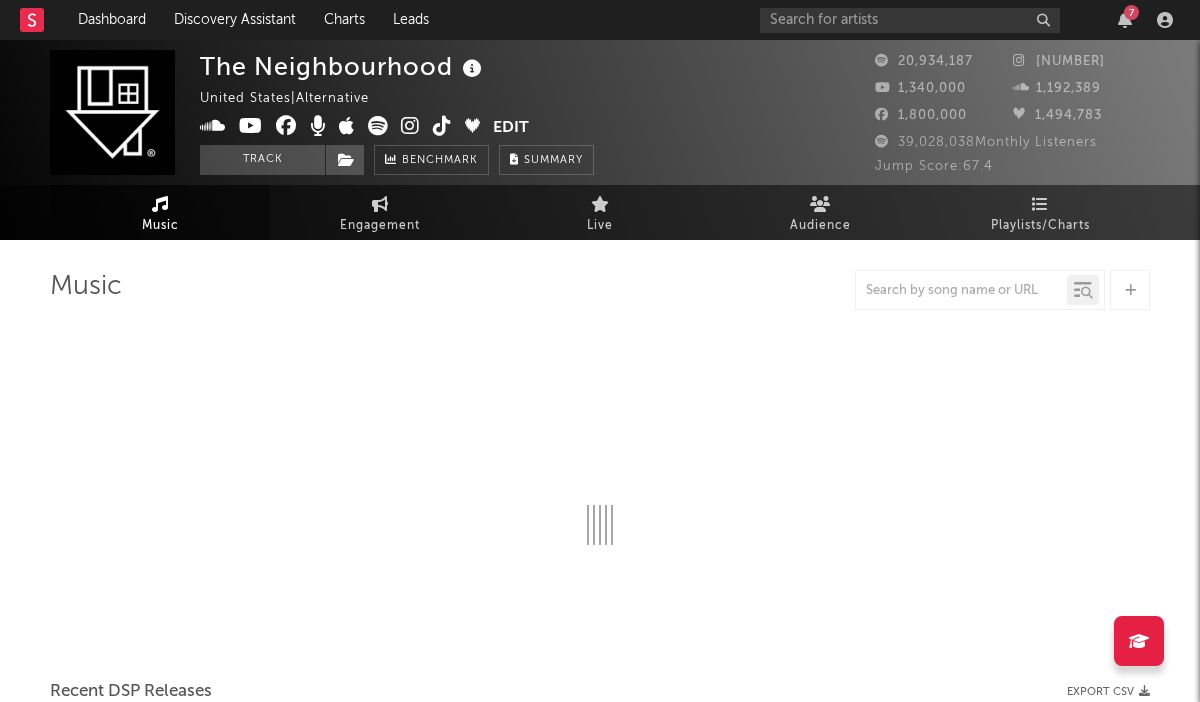 select on "6m" 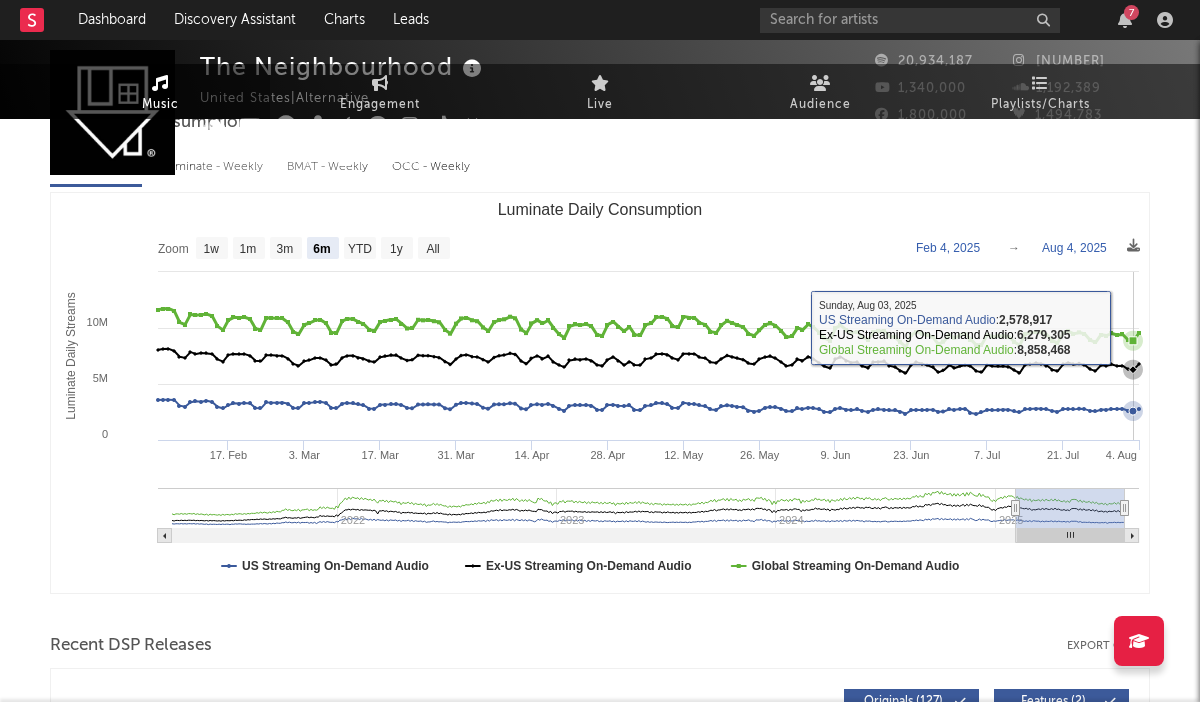 scroll, scrollTop: 472, scrollLeft: 0, axis: vertical 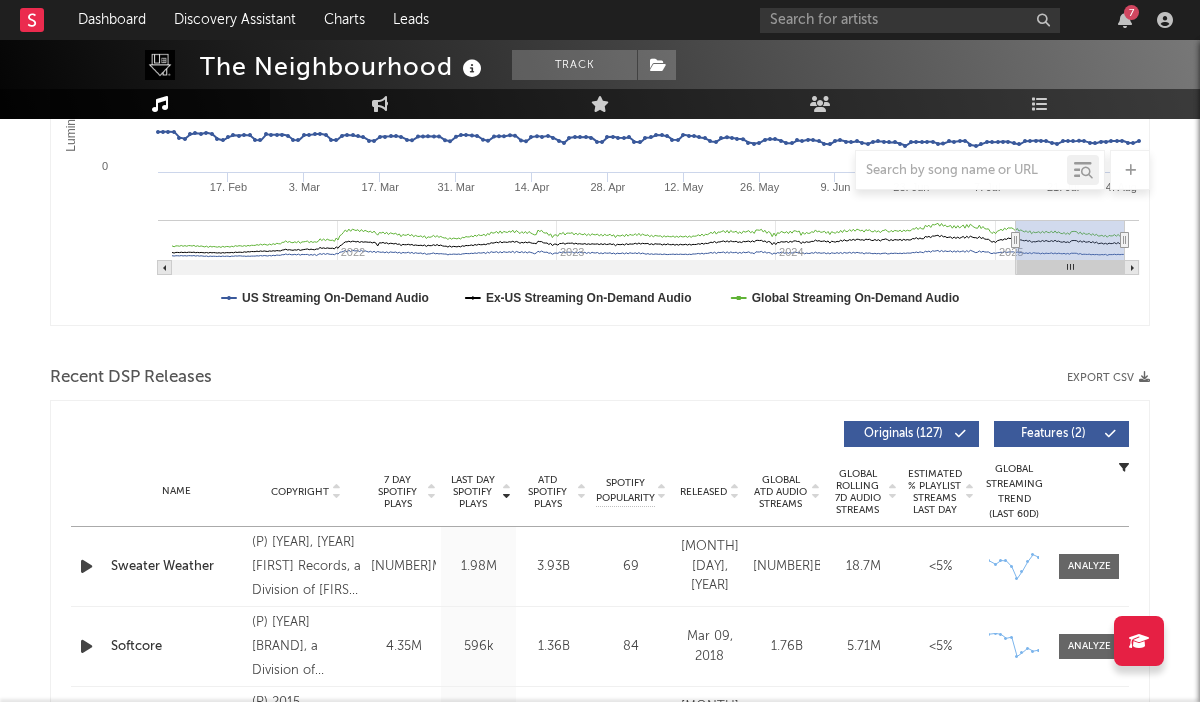 click at bounding box center [1144, 377] 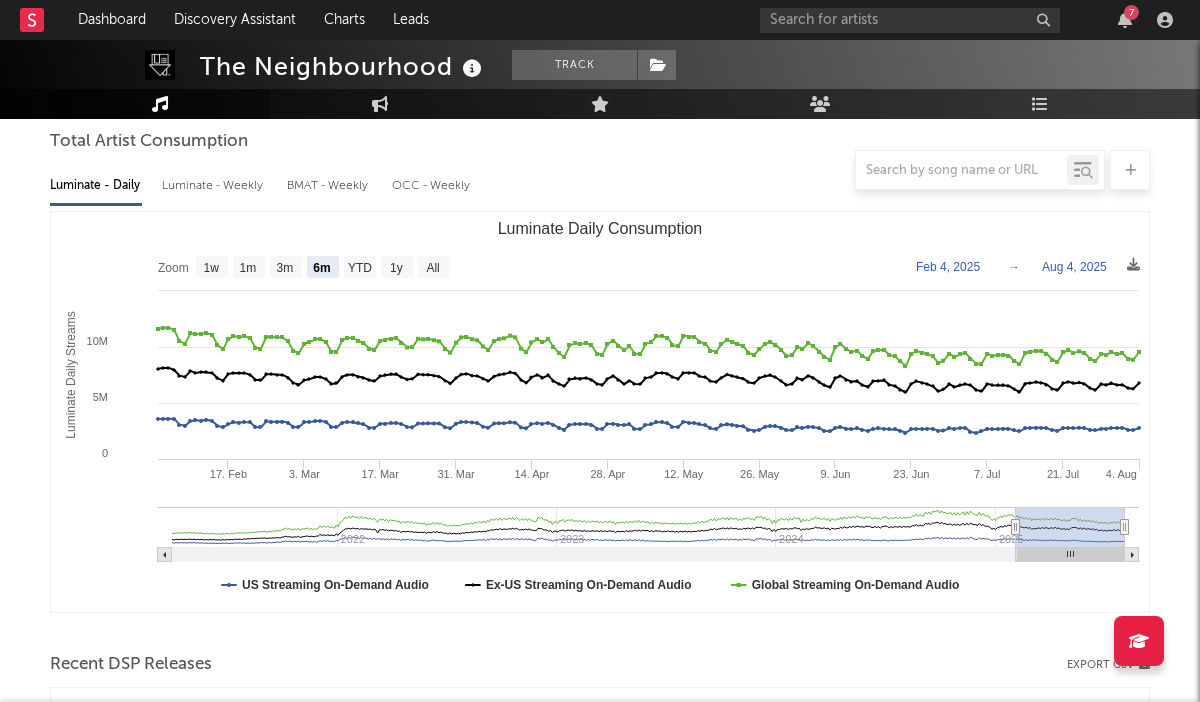 scroll, scrollTop: 0, scrollLeft: 0, axis: both 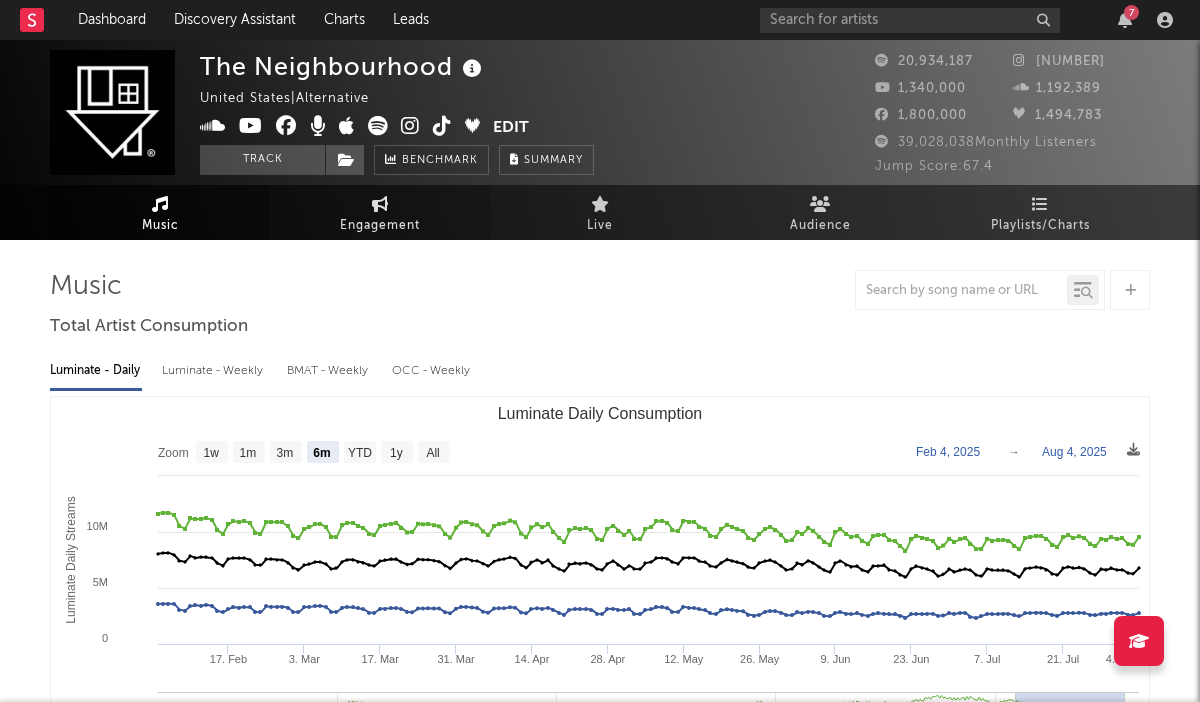 click on "Engagement" at bounding box center (380, 226) 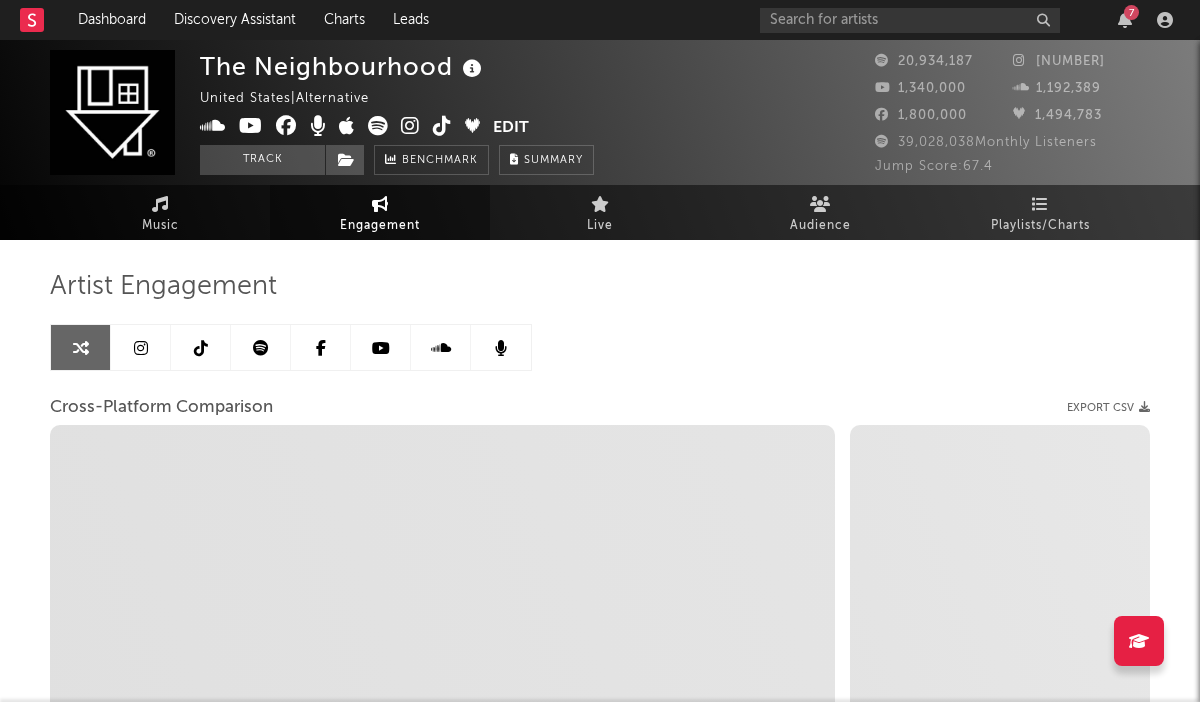 select on "1w" 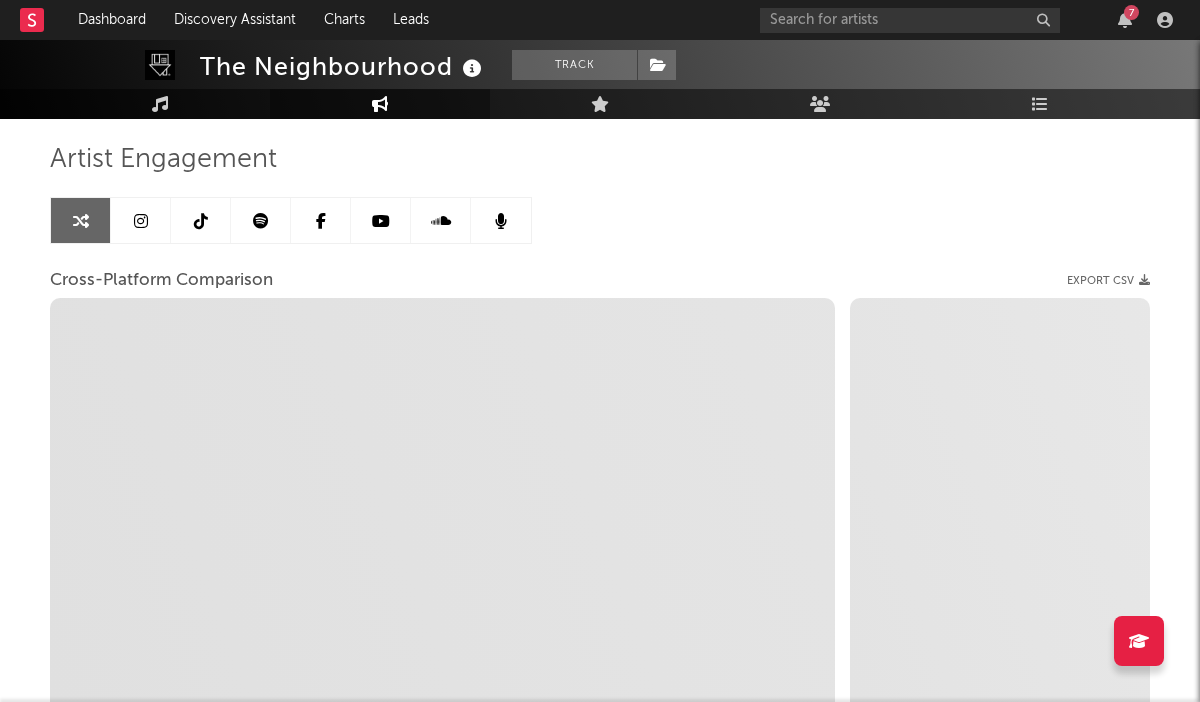 scroll, scrollTop: 0, scrollLeft: 0, axis: both 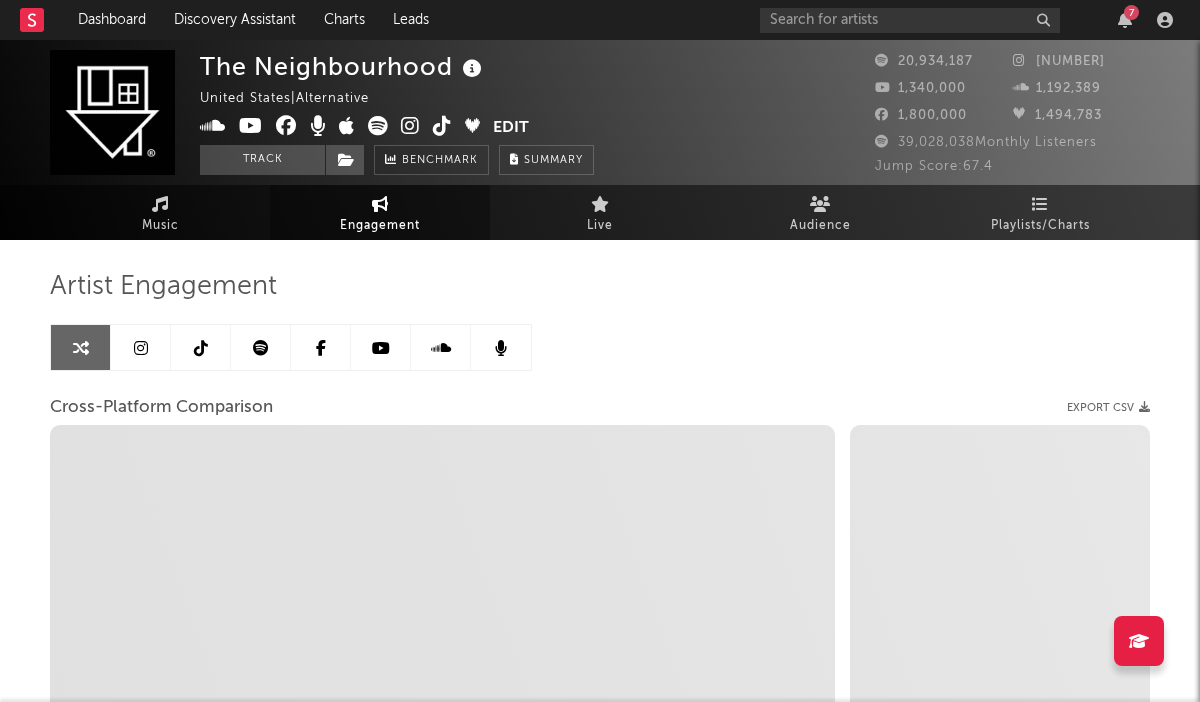 select on "1m" 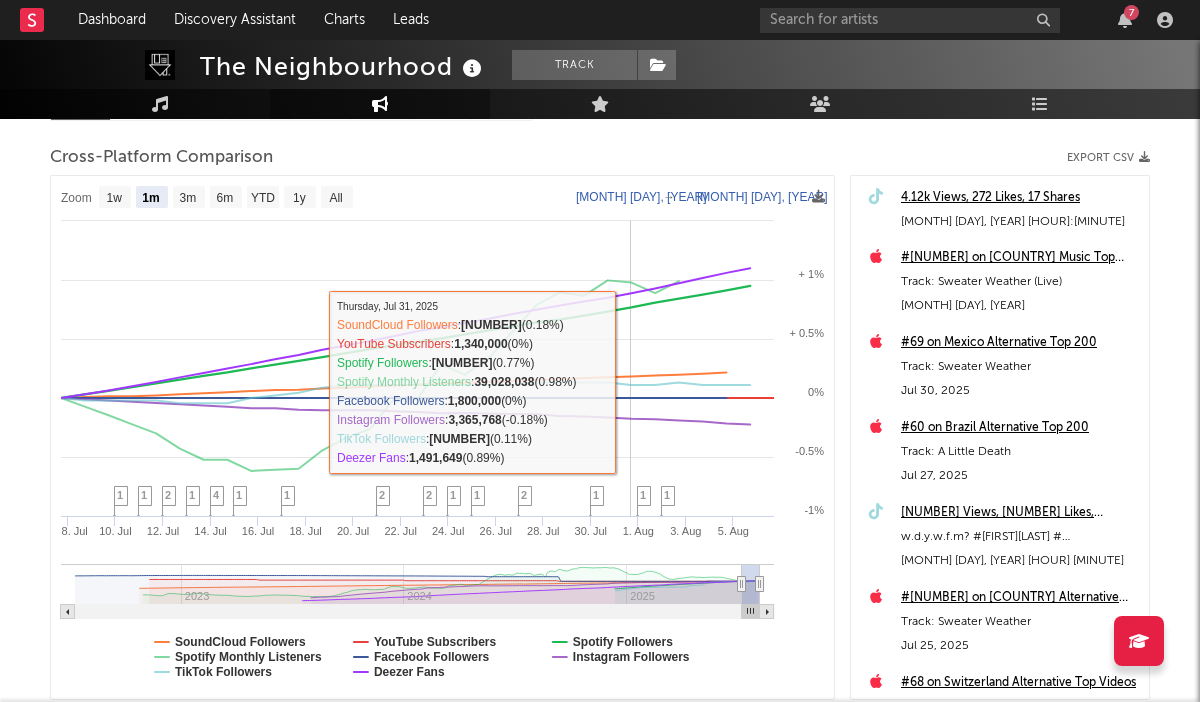 scroll, scrollTop: 0, scrollLeft: 0, axis: both 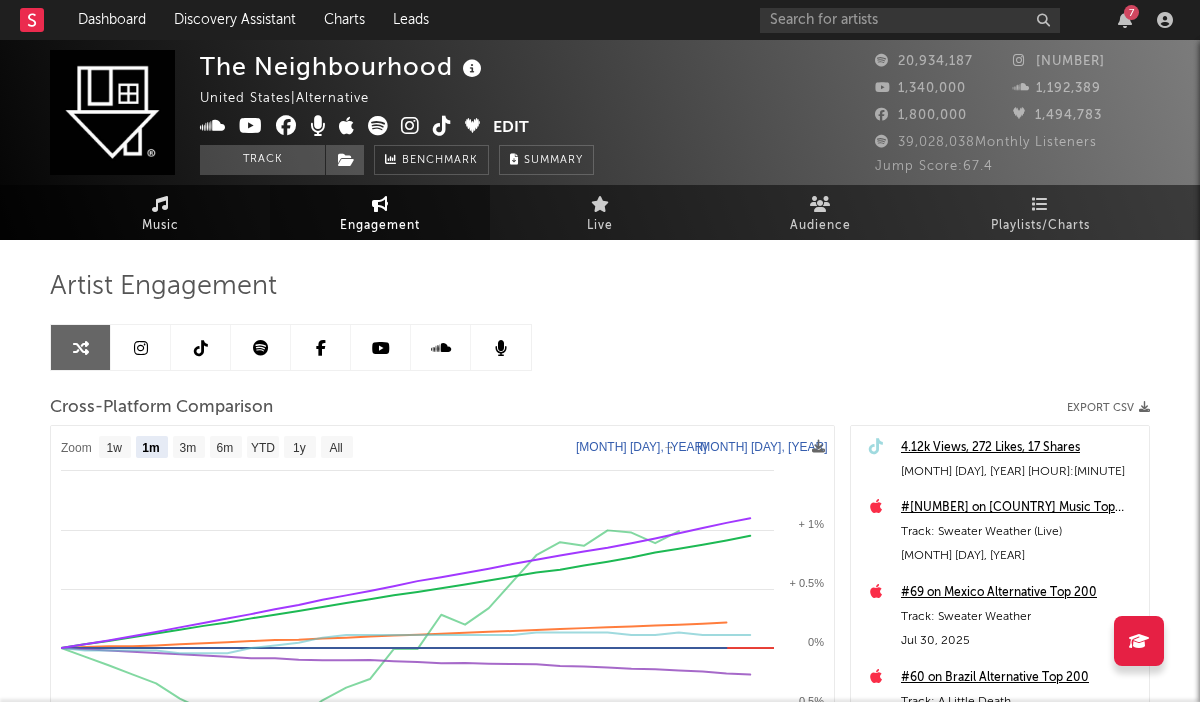 click on "Music" at bounding box center (160, 226) 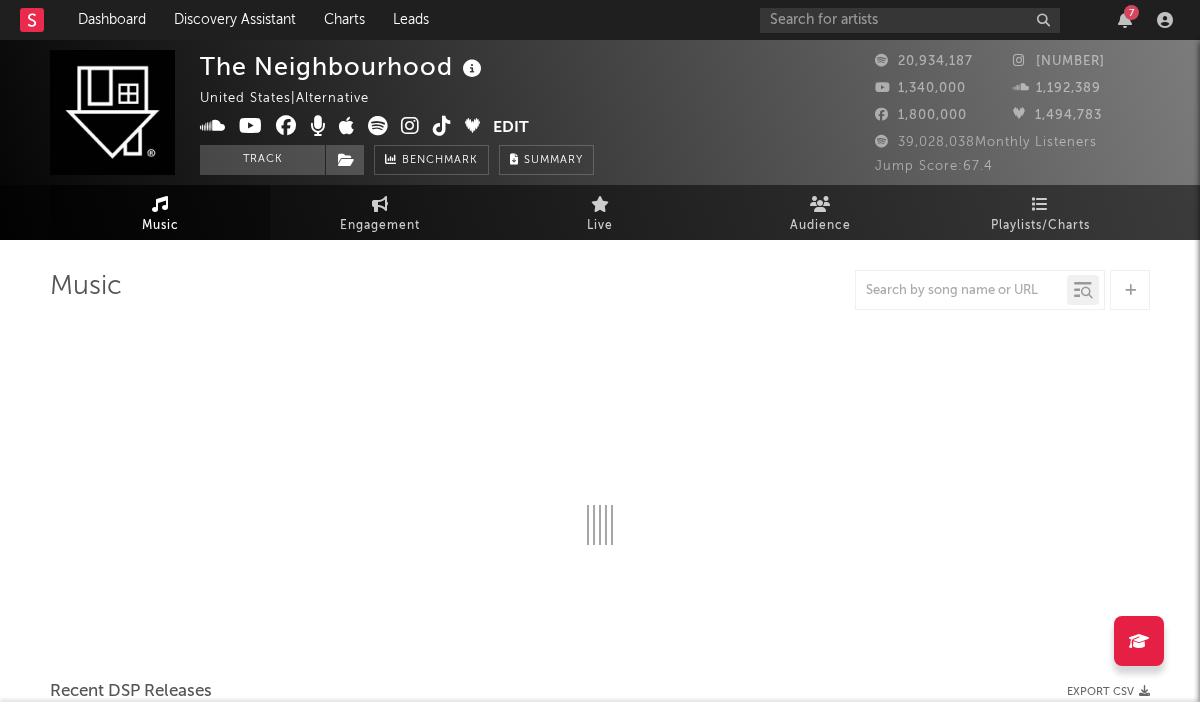 select on "6m" 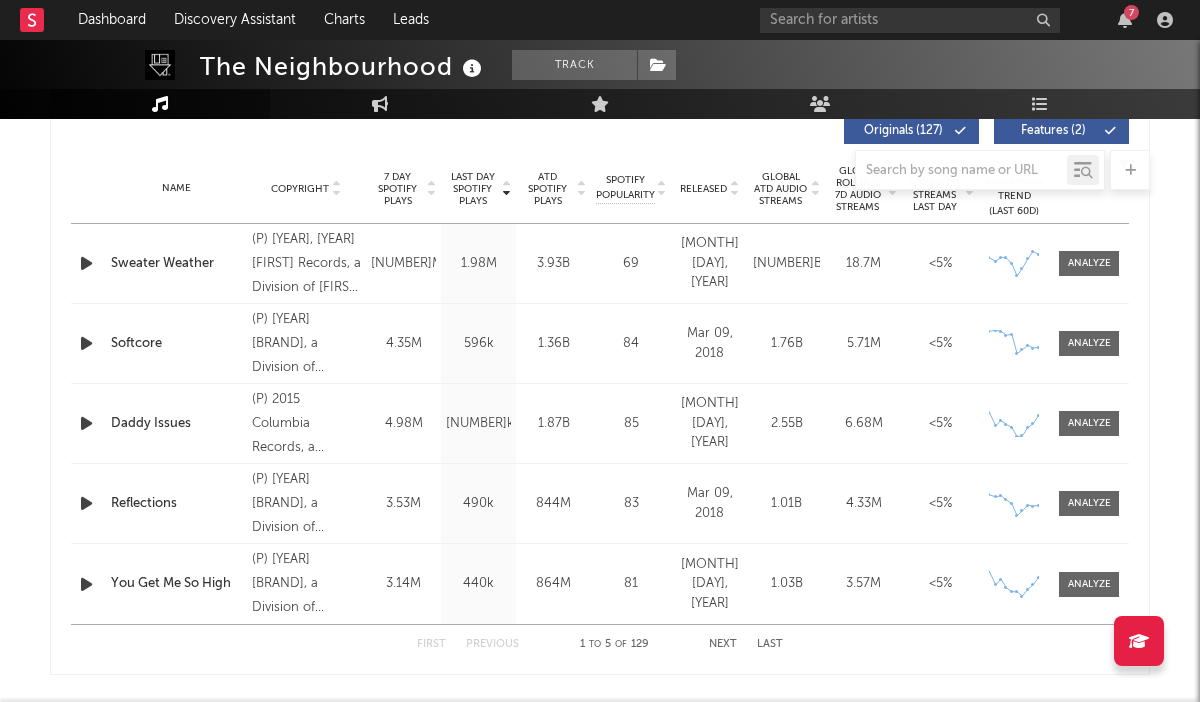 scroll, scrollTop: 778, scrollLeft: 0, axis: vertical 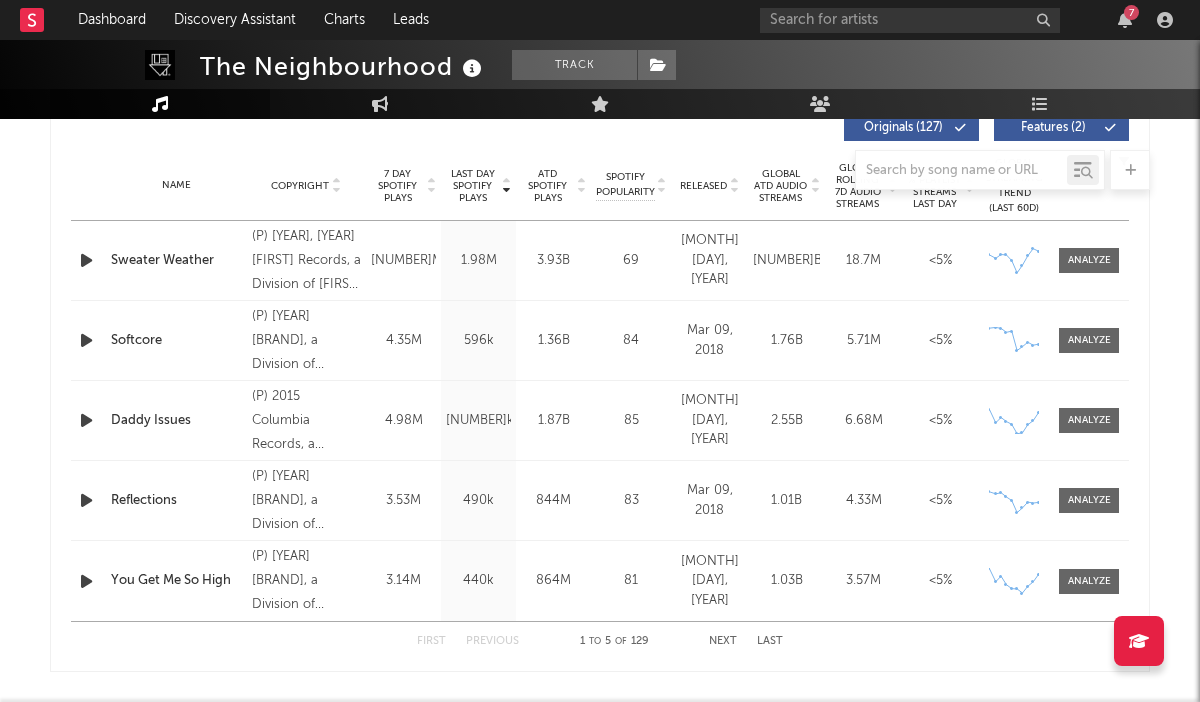 click on "[NUMBER]M" at bounding box center [403, 261] 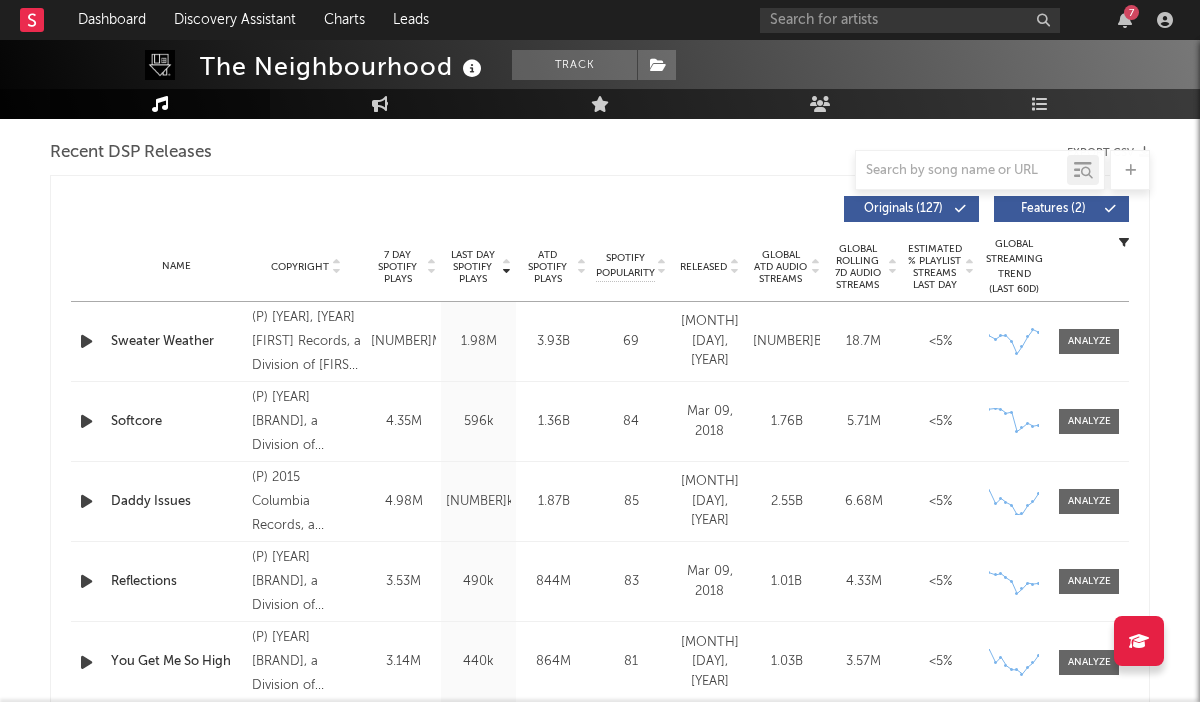 scroll, scrollTop: 672, scrollLeft: 0, axis: vertical 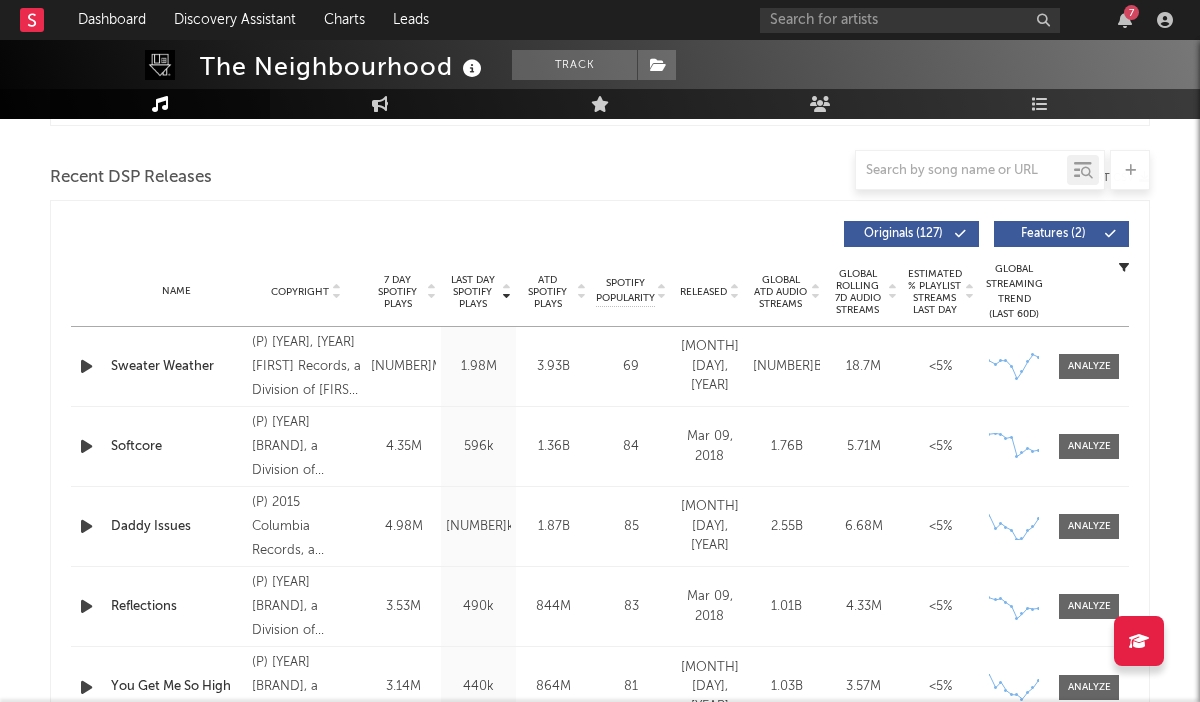 select on "1w" 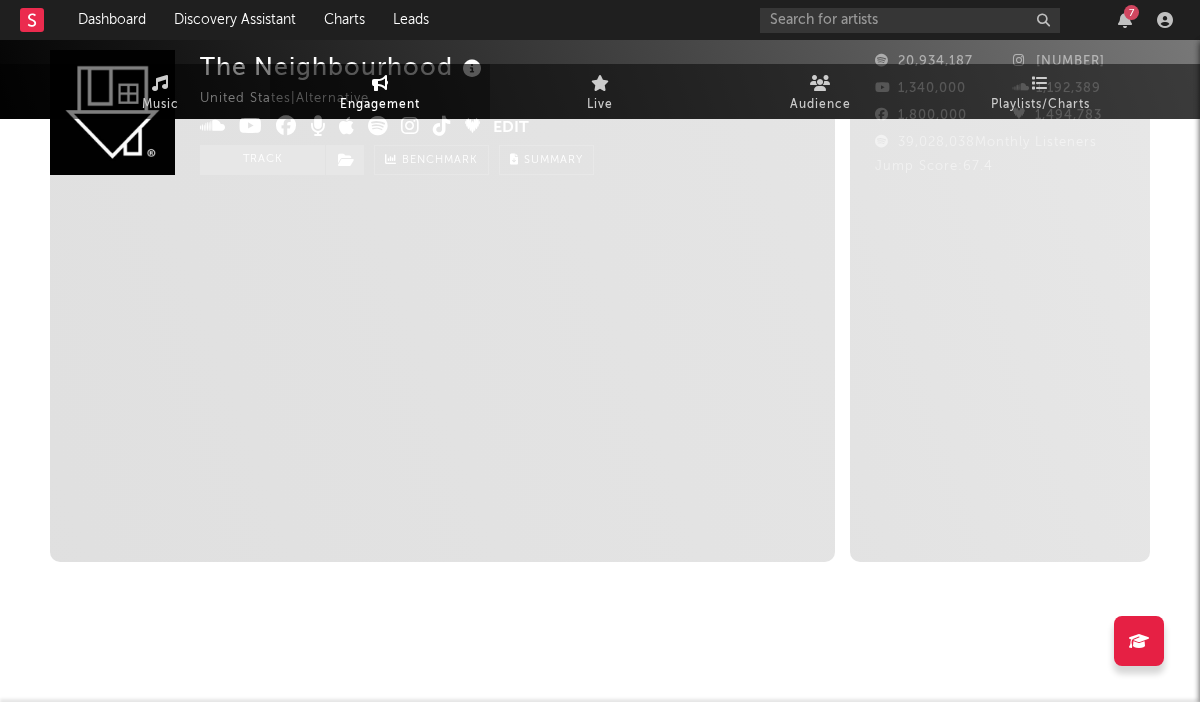 scroll, scrollTop: 0, scrollLeft: 0, axis: both 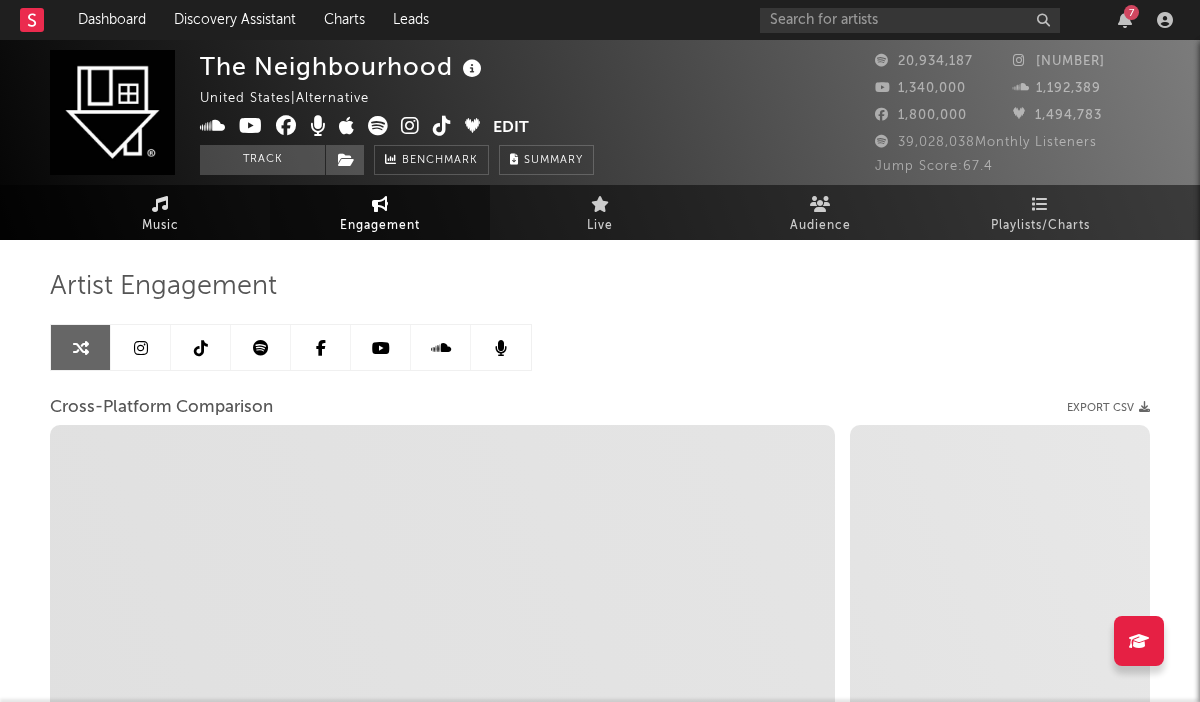 click on "Music" at bounding box center [160, 212] 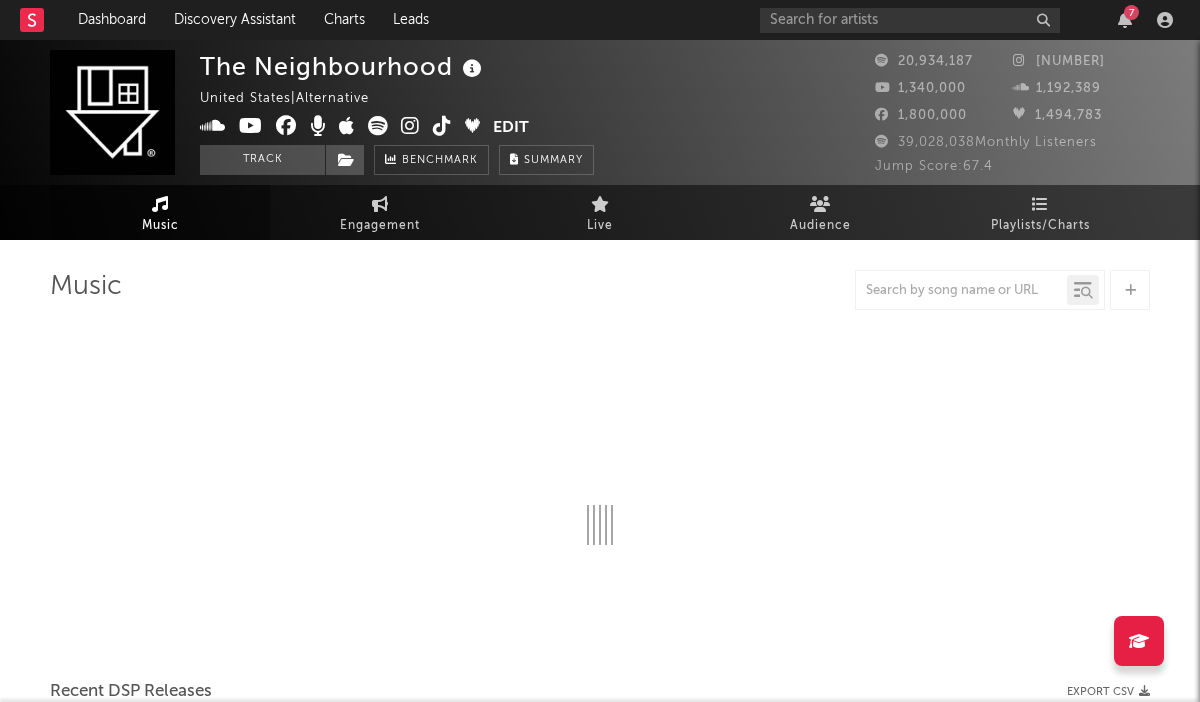 select on "6m" 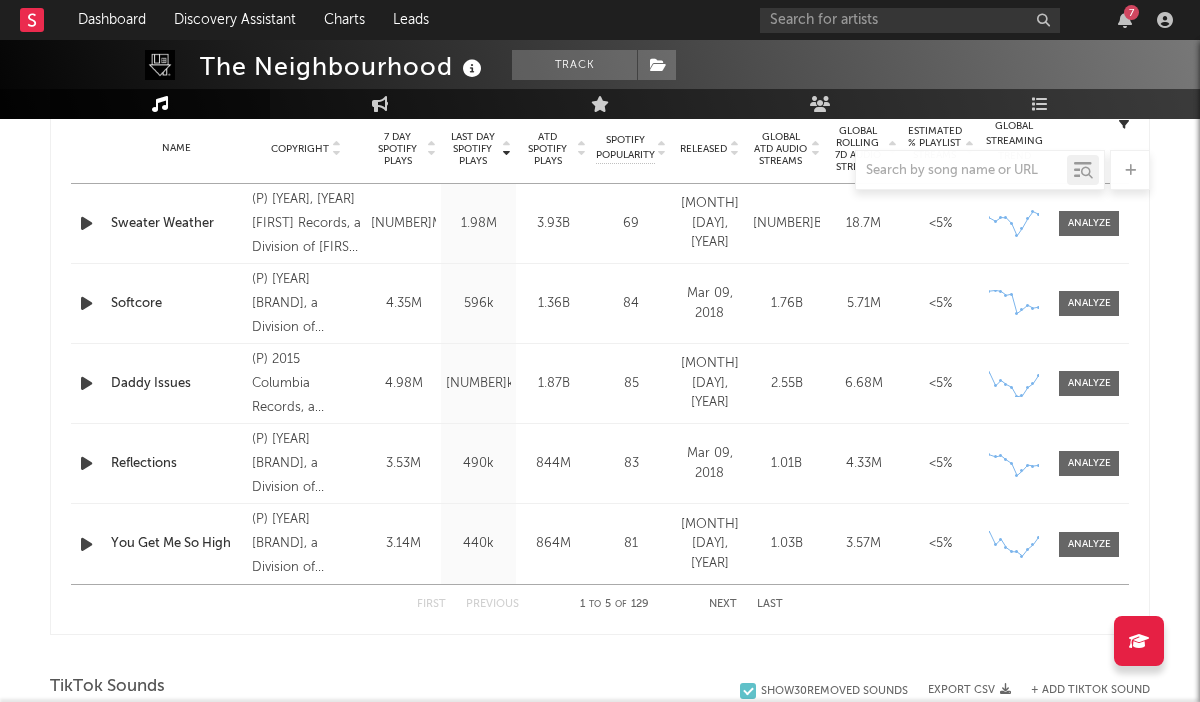 scroll, scrollTop: 817, scrollLeft: 0, axis: vertical 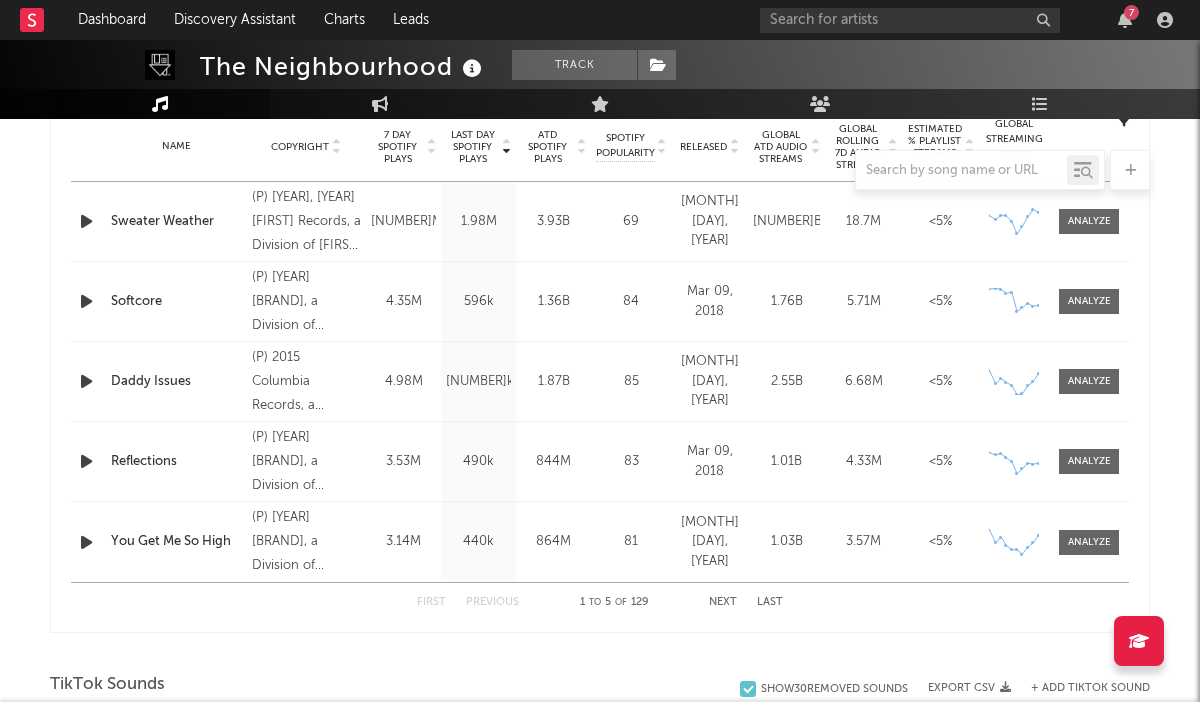 click on "Next" at bounding box center (723, 602) 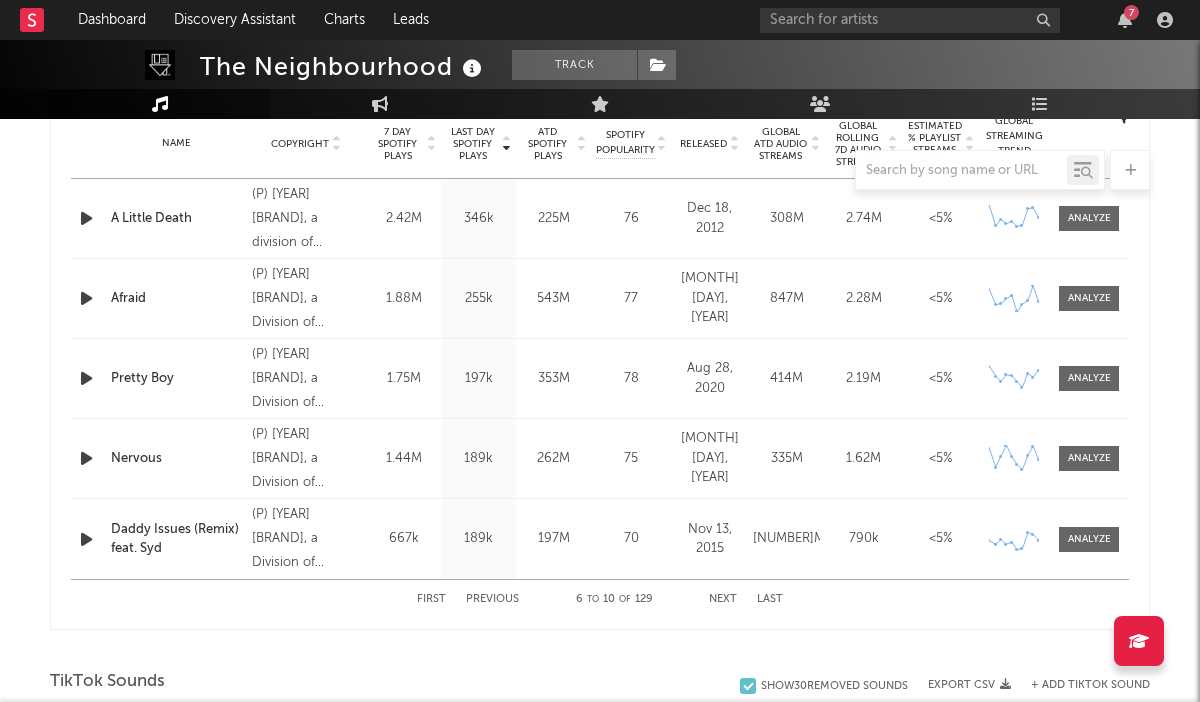 scroll, scrollTop: 825, scrollLeft: 0, axis: vertical 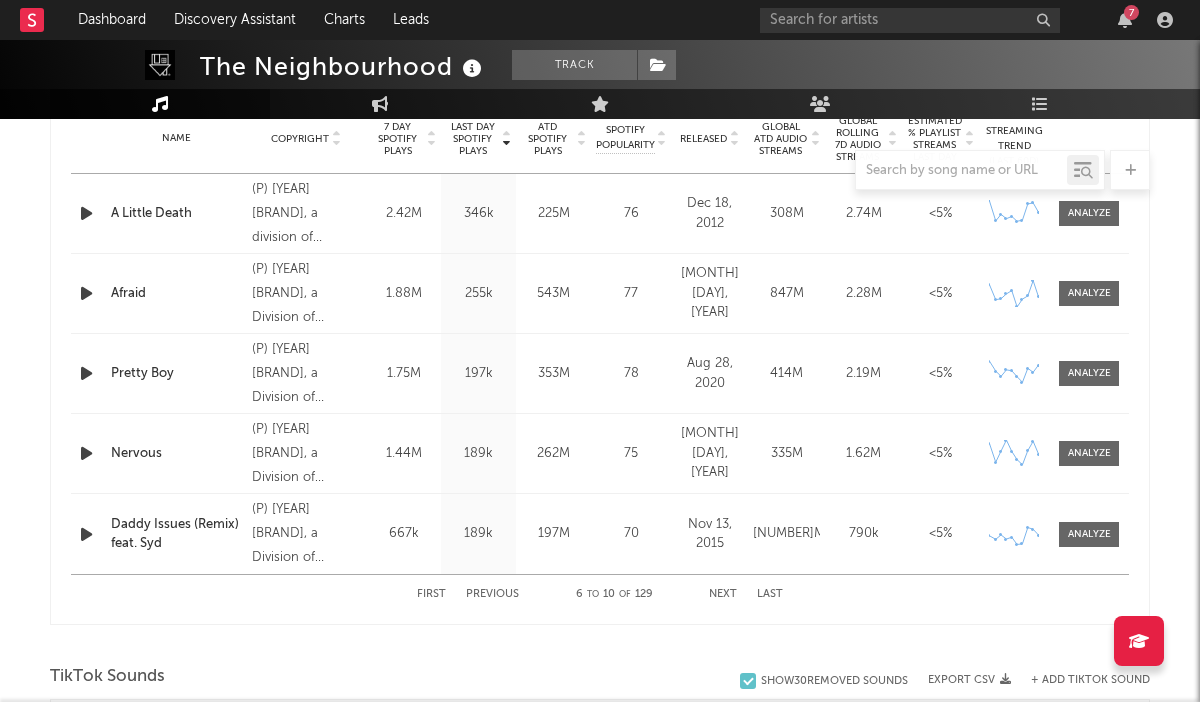 click on "First" at bounding box center (431, 594) 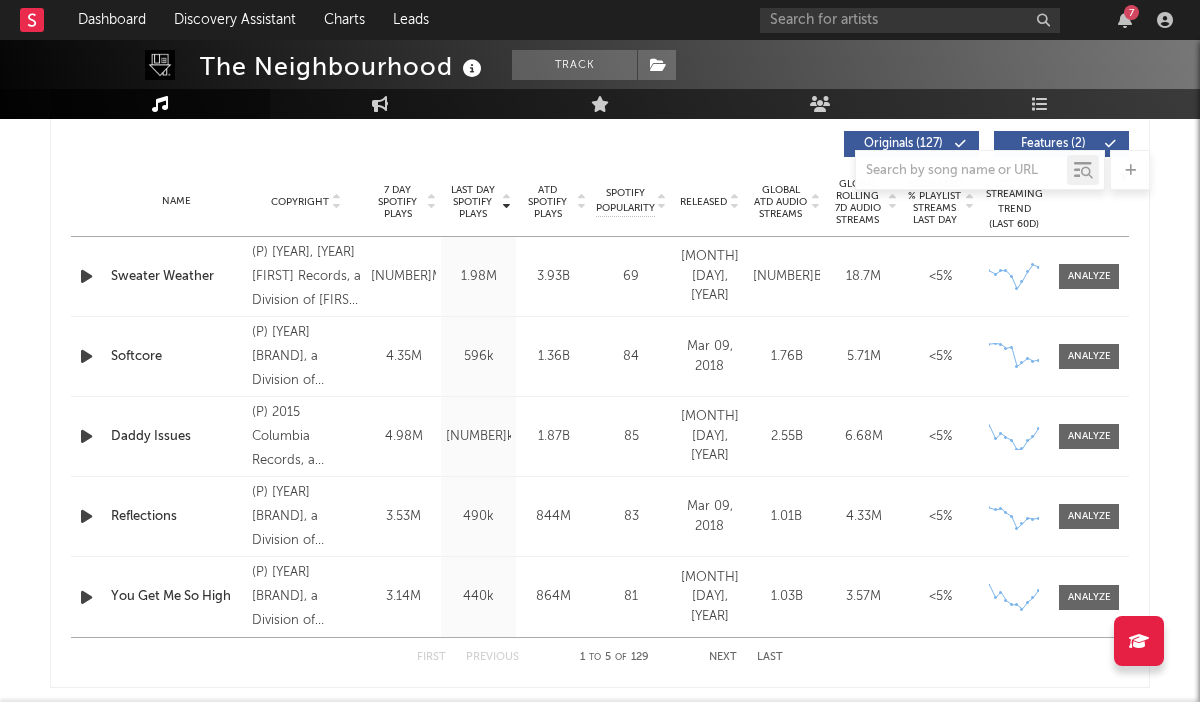 scroll, scrollTop: 759, scrollLeft: 0, axis: vertical 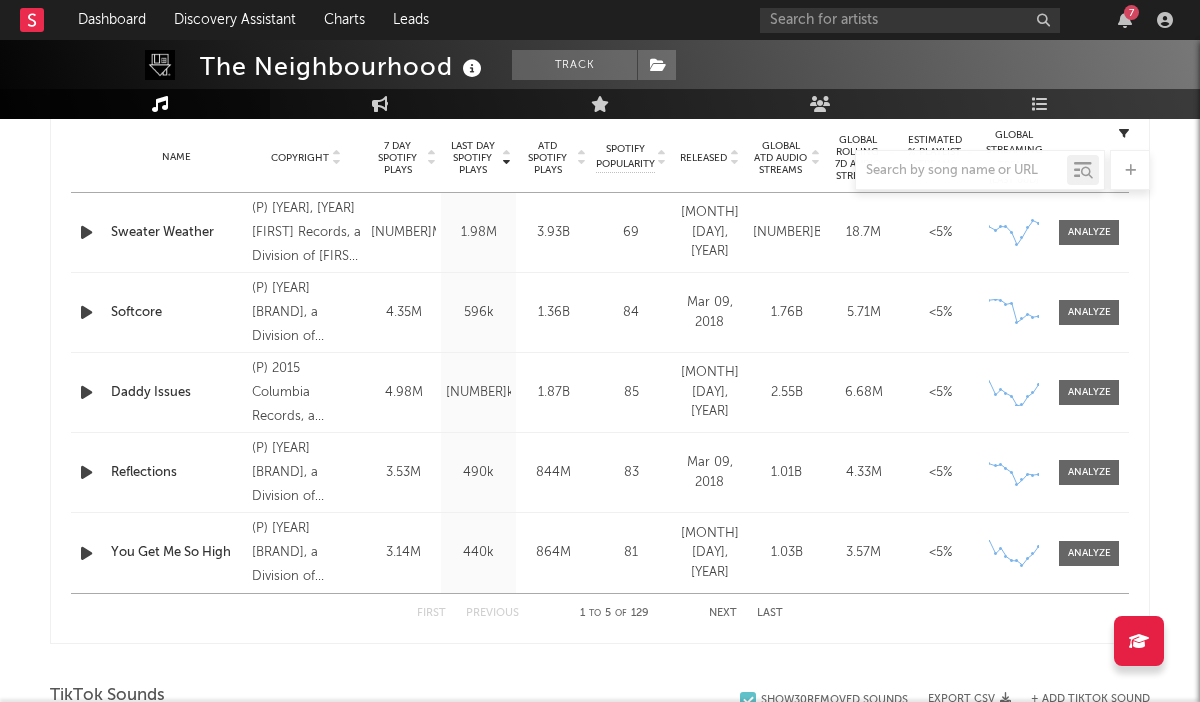 click on "Next" at bounding box center (723, 613) 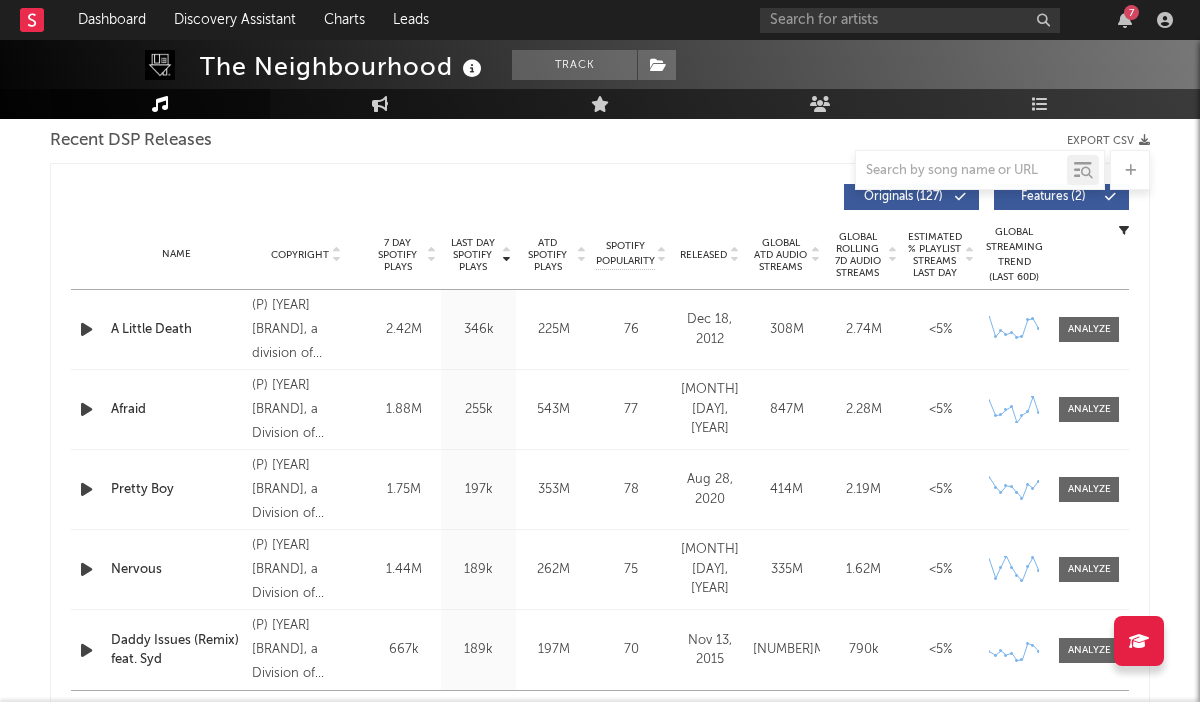 scroll, scrollTop: 707, scrollLeft: 0, axis: vertical 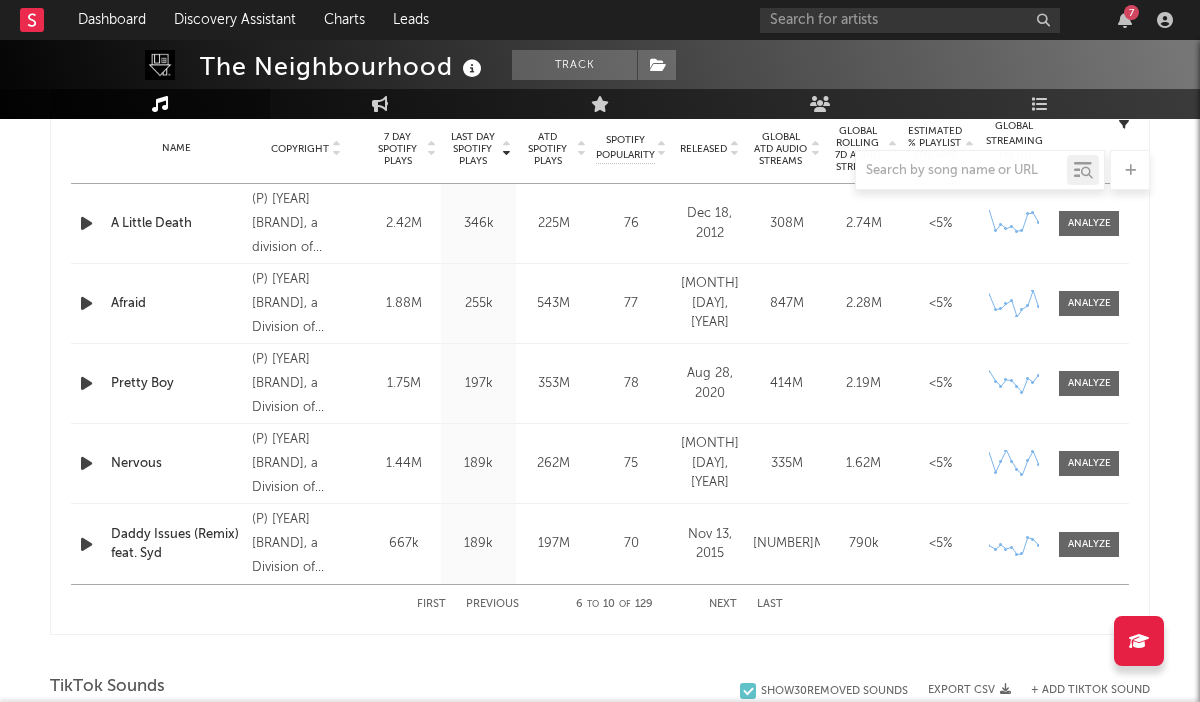 click on "Next" at bounding box center [723, 604] 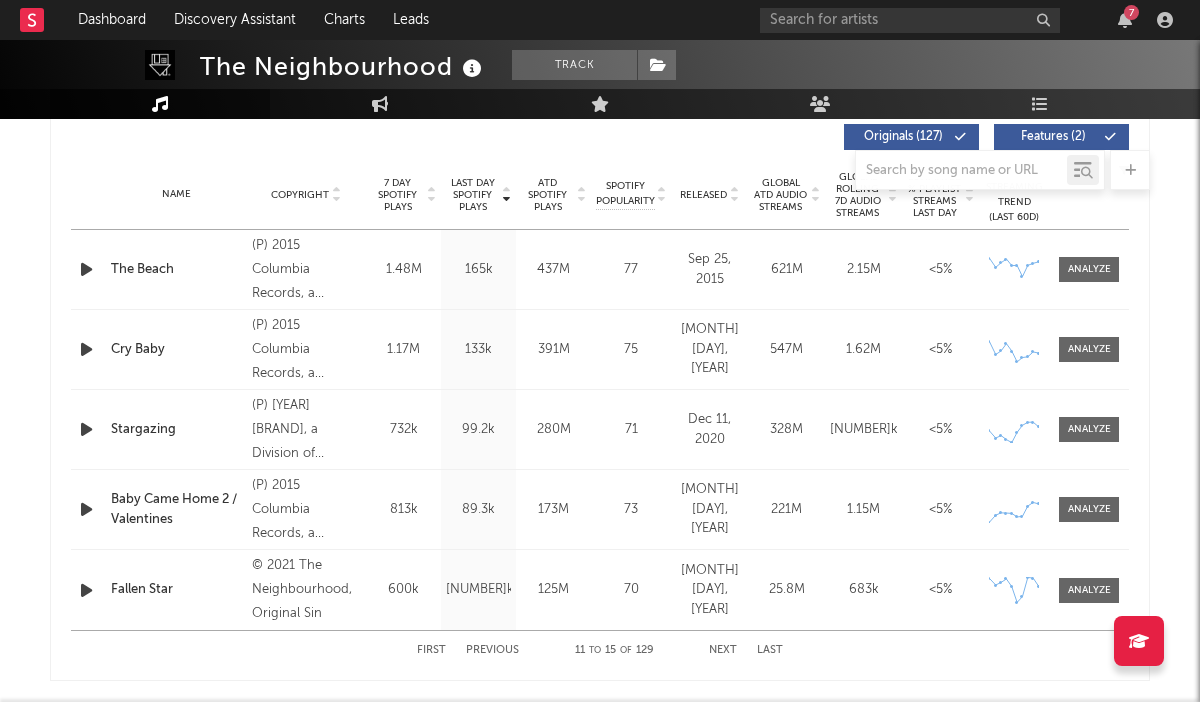 scroll, scrollTop: 771, scrollLeft: 0, axis: vertical 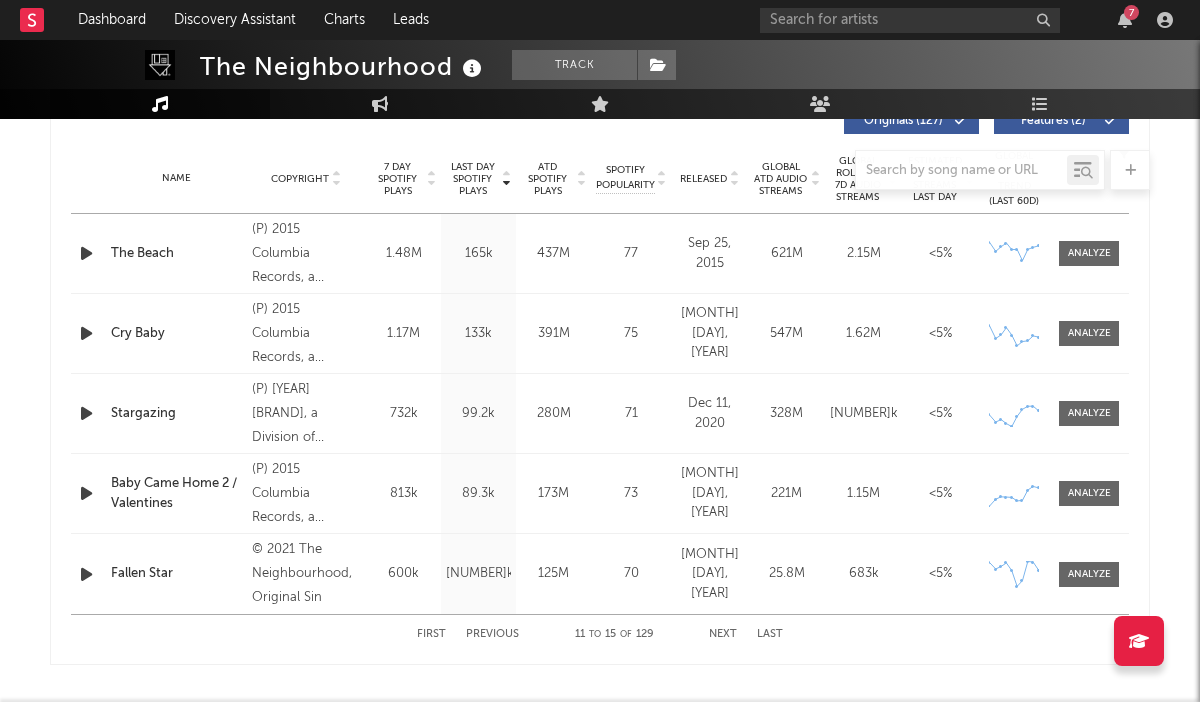 click on "First" at bounding box center [431, 634] 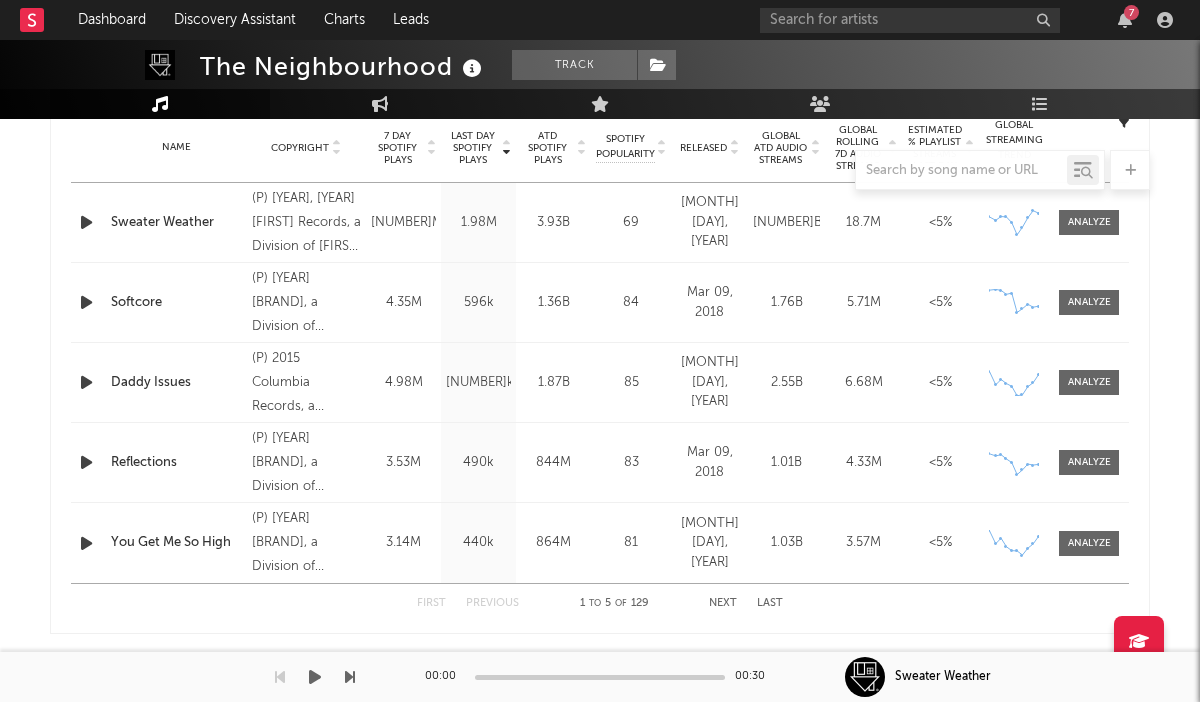 scroll, scrollTop: 878, scrollLeft: 0, axis: vertical 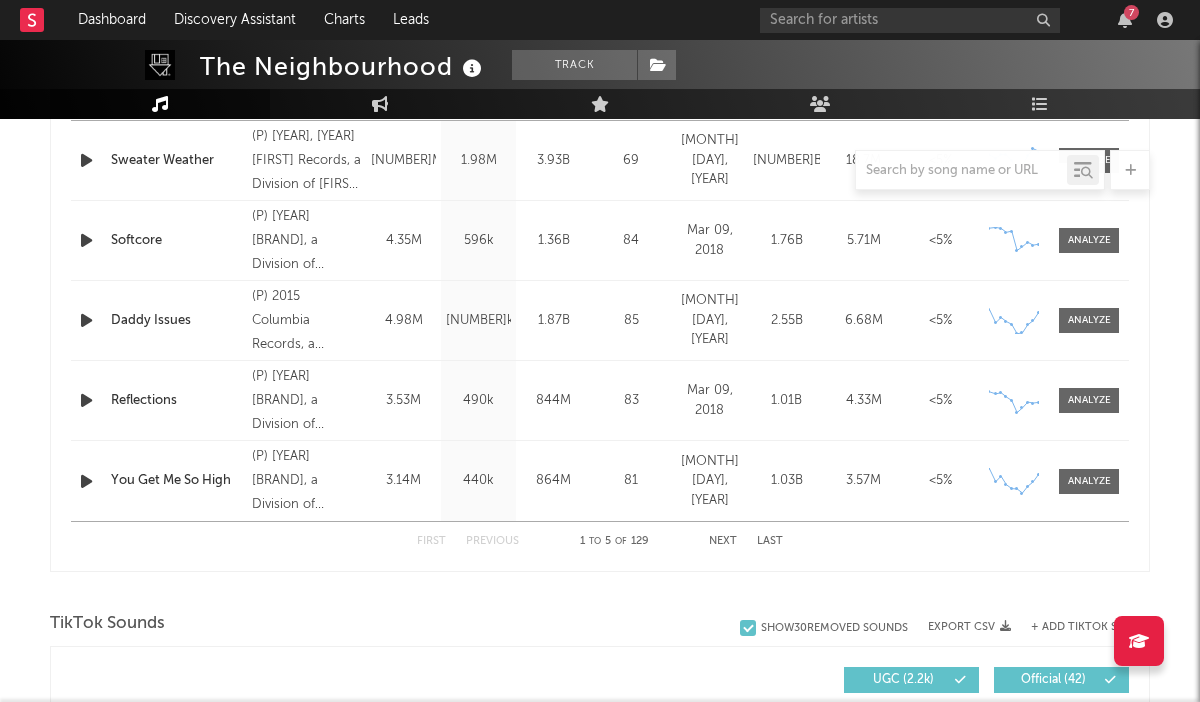 click on "Next" at bounding box center [723, 541] 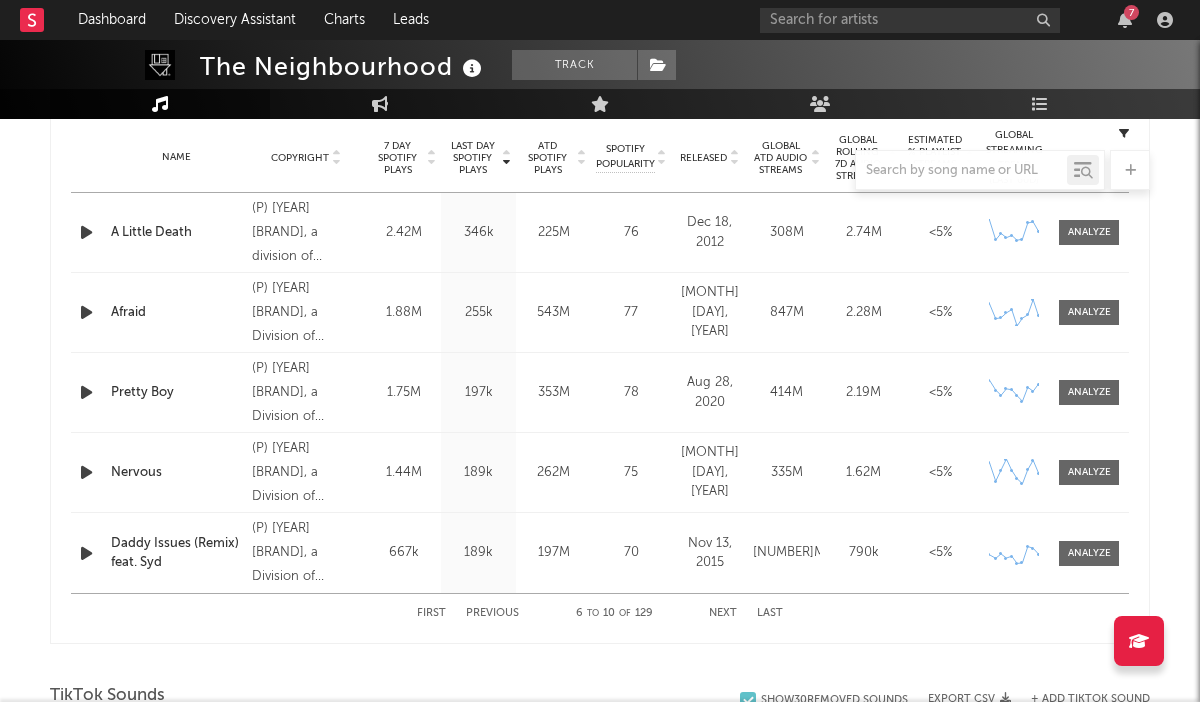 scroll, scrollTop: 803, scrollLeft: 0, axis: vertical 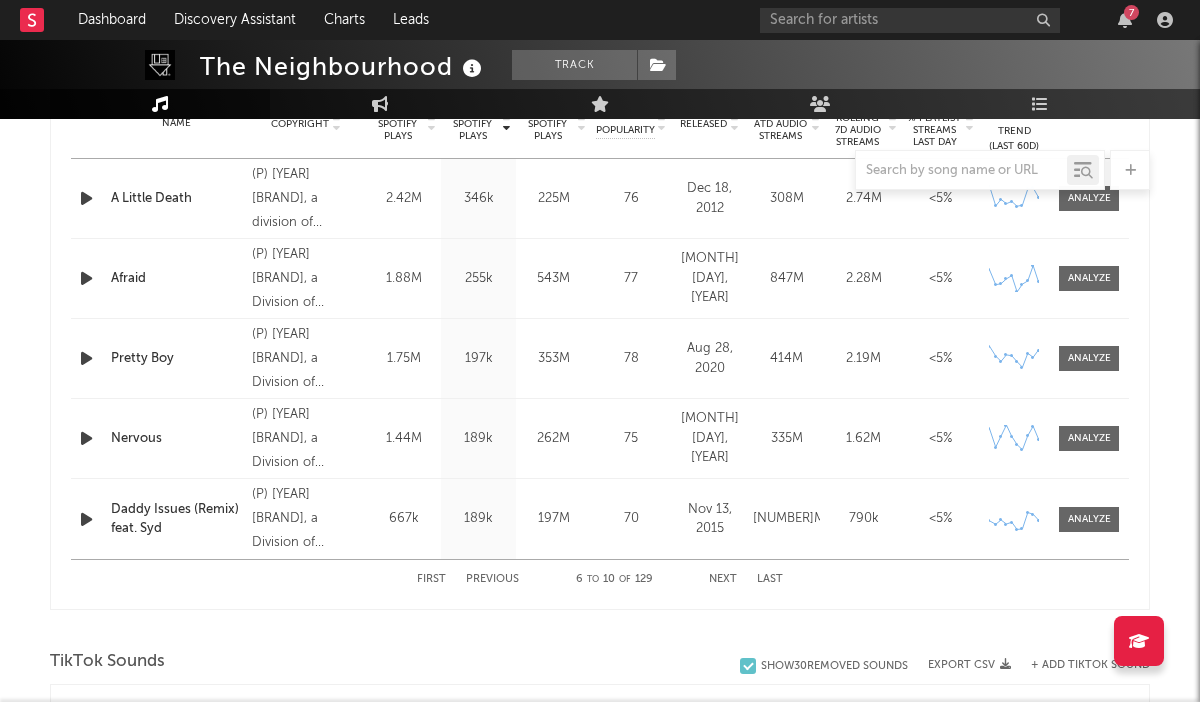 click on "Next" at bounding box center (723, 579) 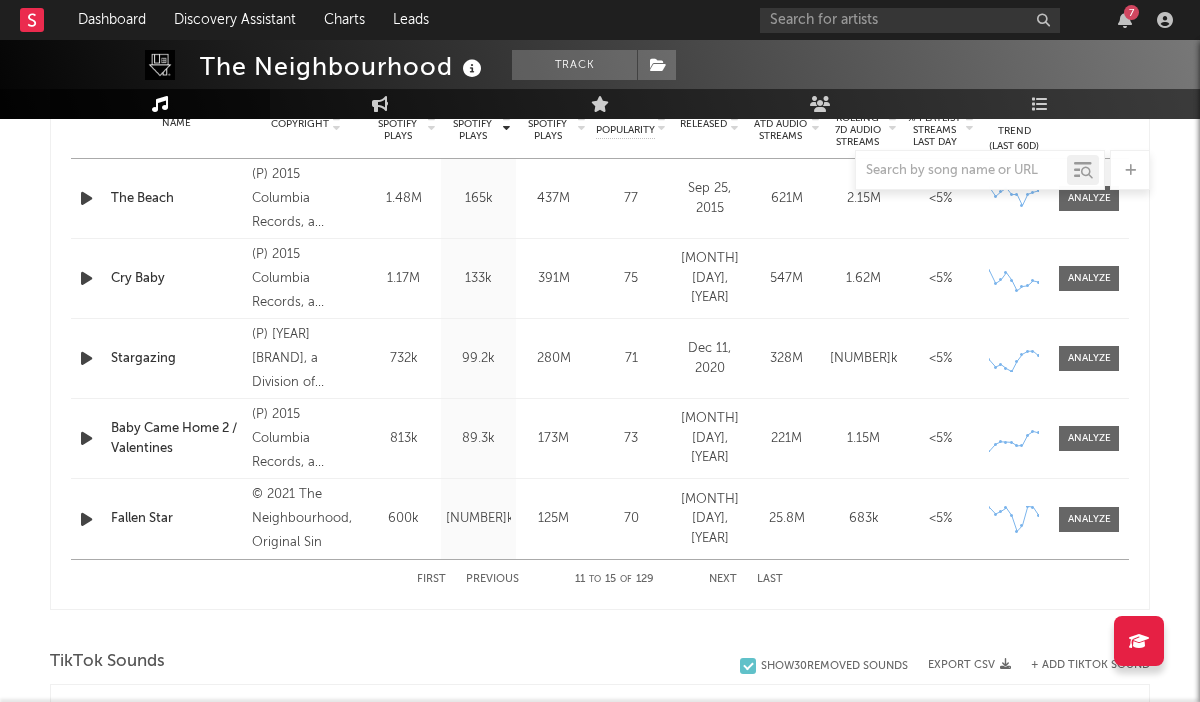 click on "Next" at bounding box center (723, 579) 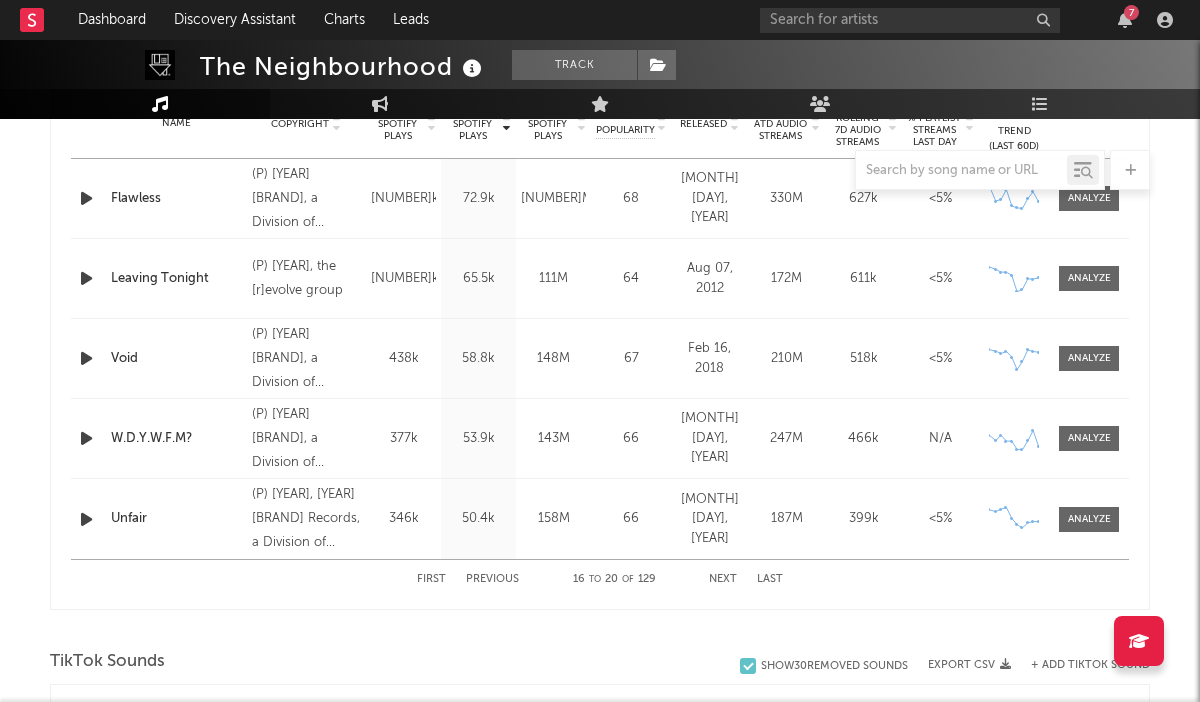 click on "Next" at bounding box center (723, 579) 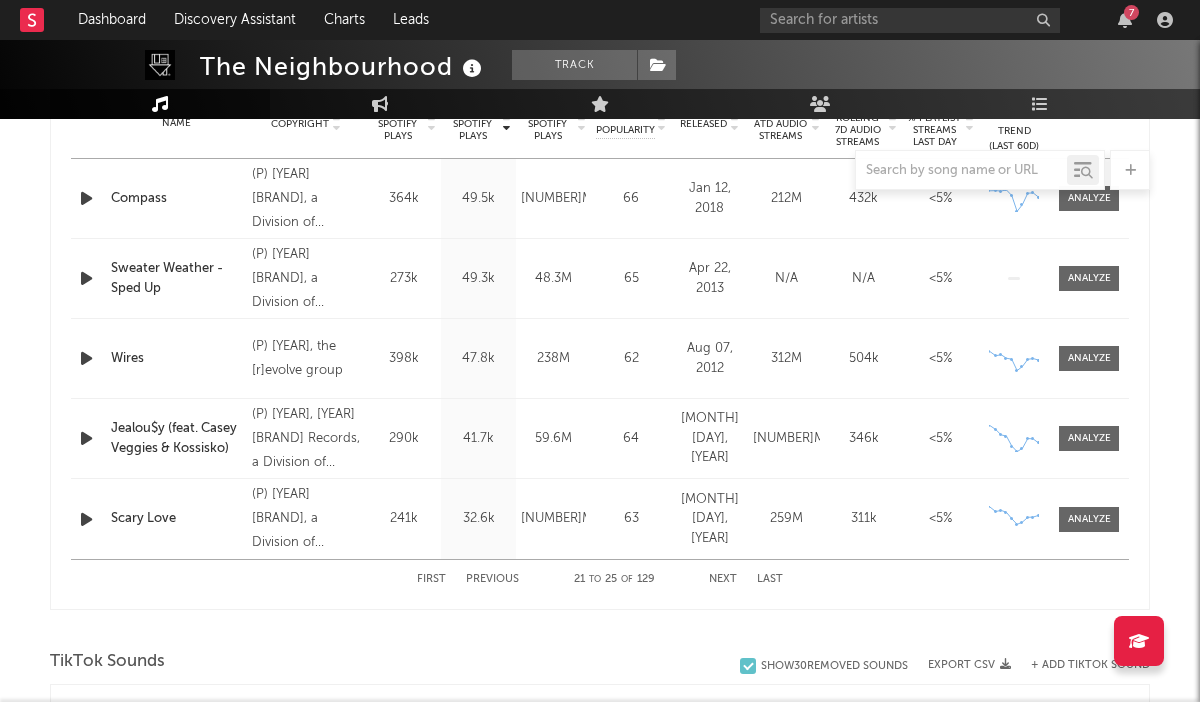 click on "Next" at bounding box center [723, 579] 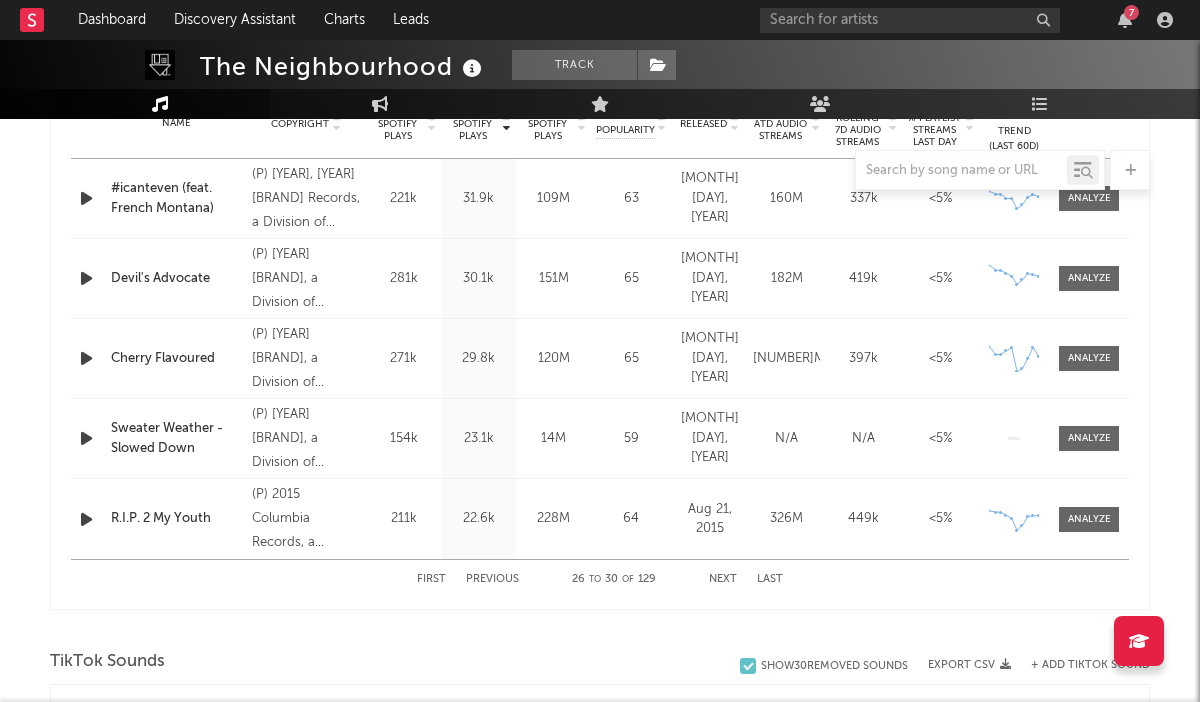 click on "Next" at bounding box center [723, 579] 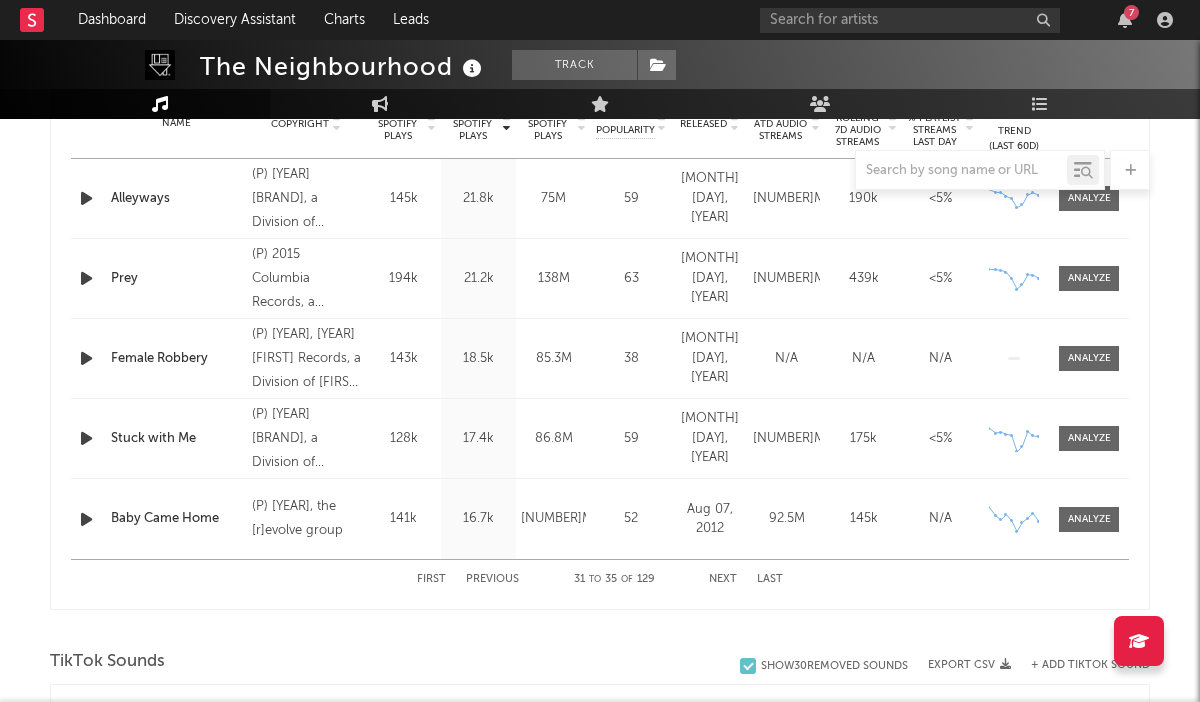 click on "Next" at bounding box center (723, 579) 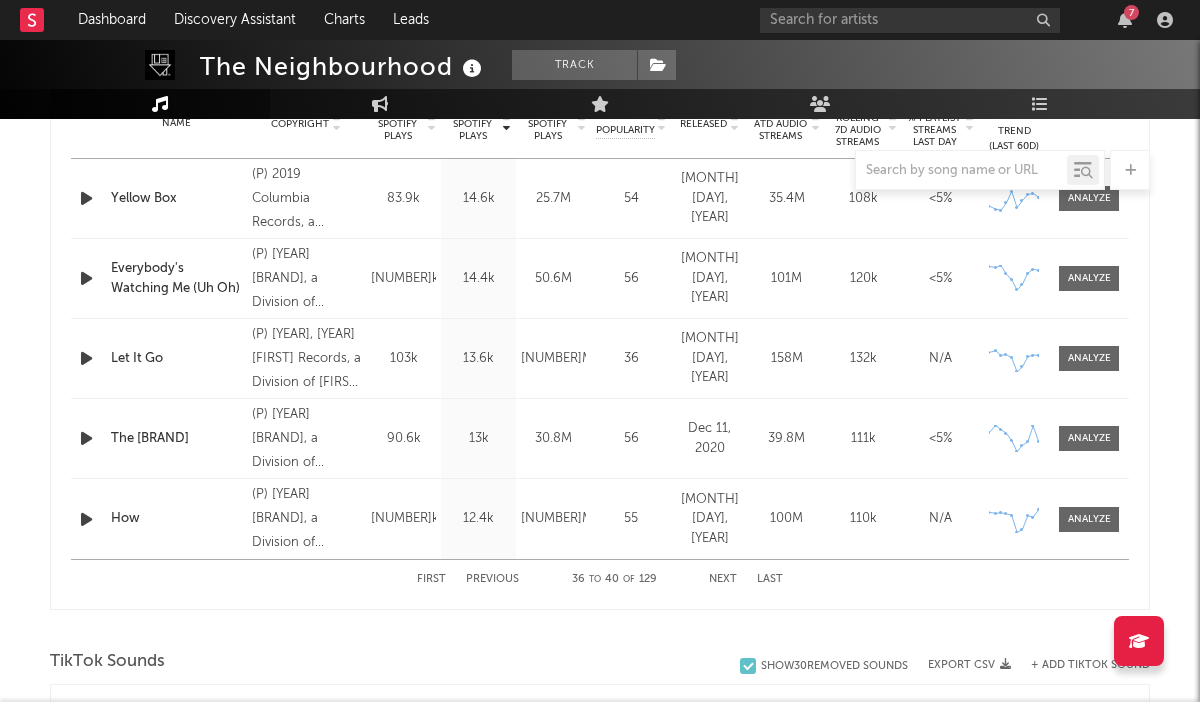 click on "Next" at bounding box center [723, 579] 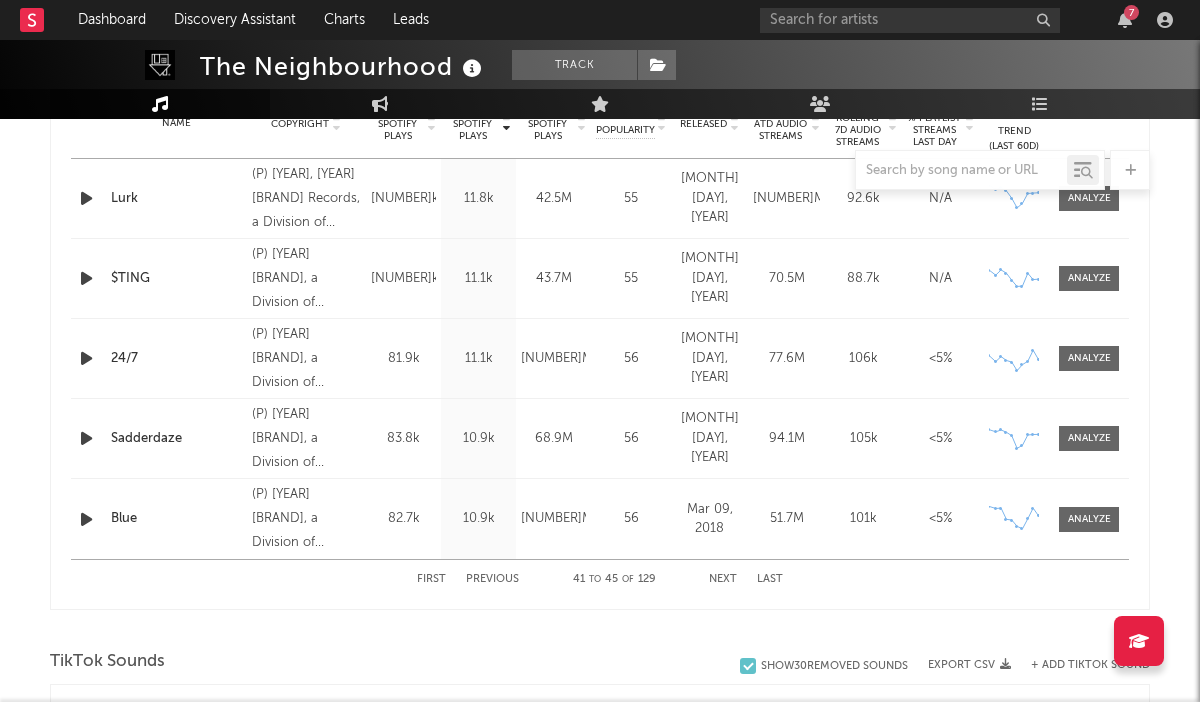 click on "Next" at bounding box center (723, 579) 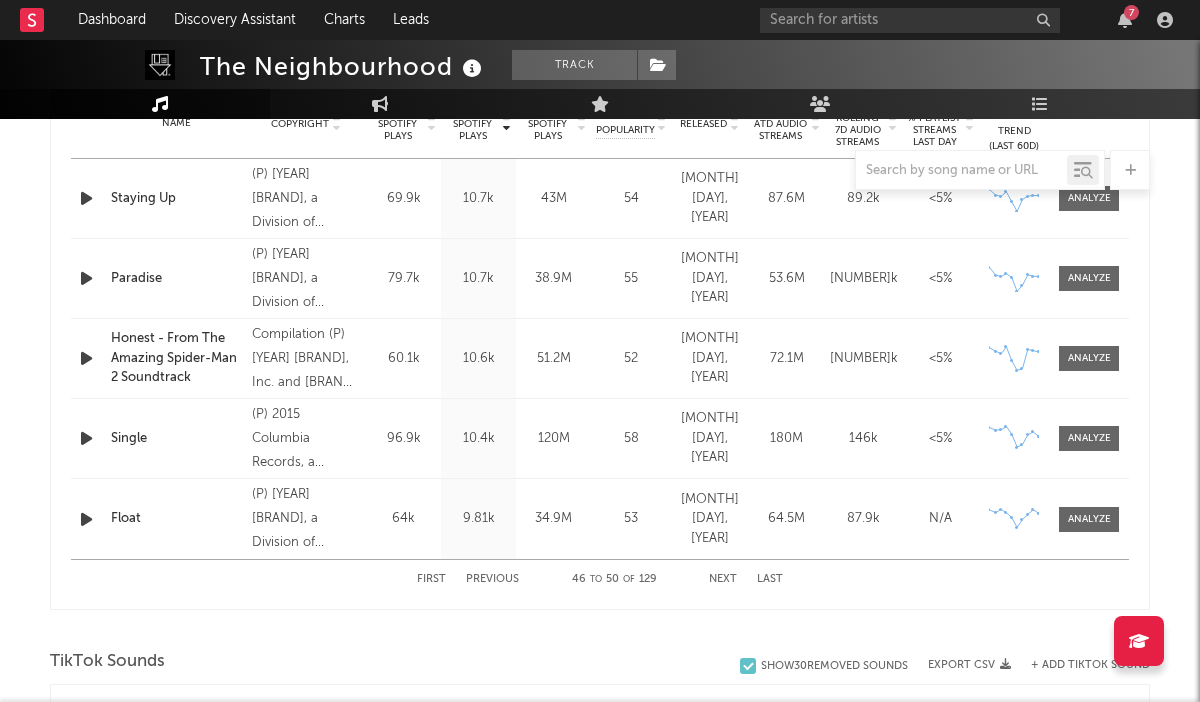 click on "Next" at bounding box center (723, 579) 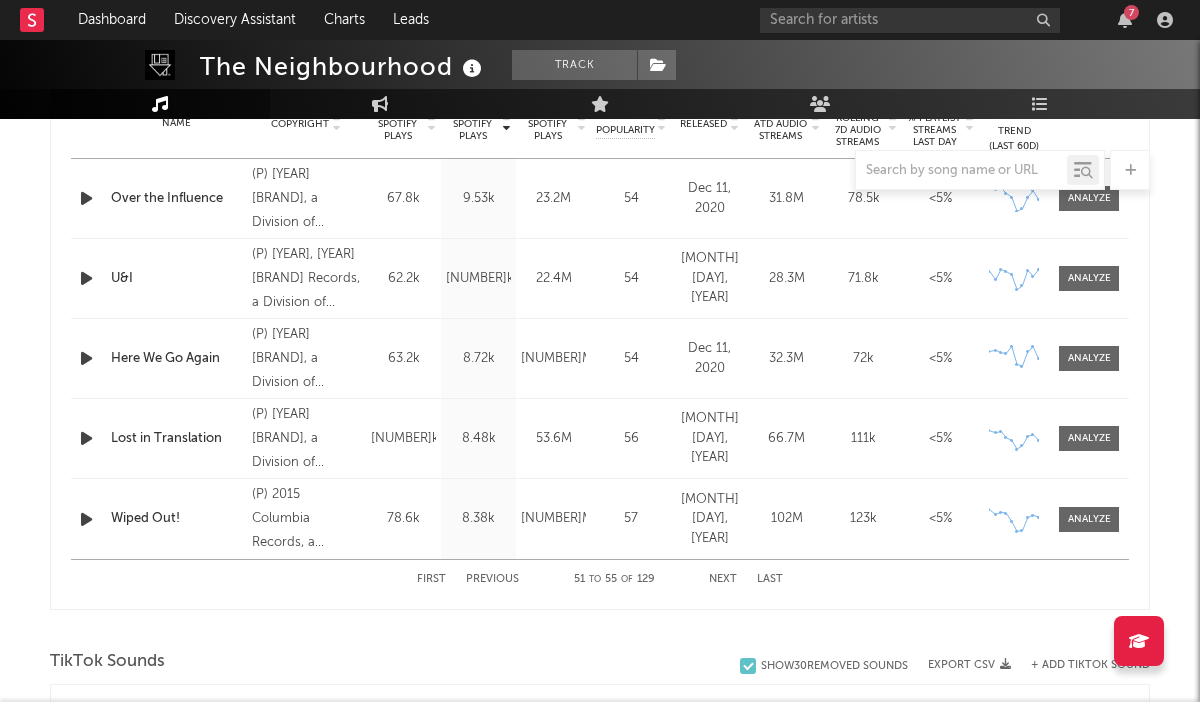 click on "Next" at bounding box center (723, 579) 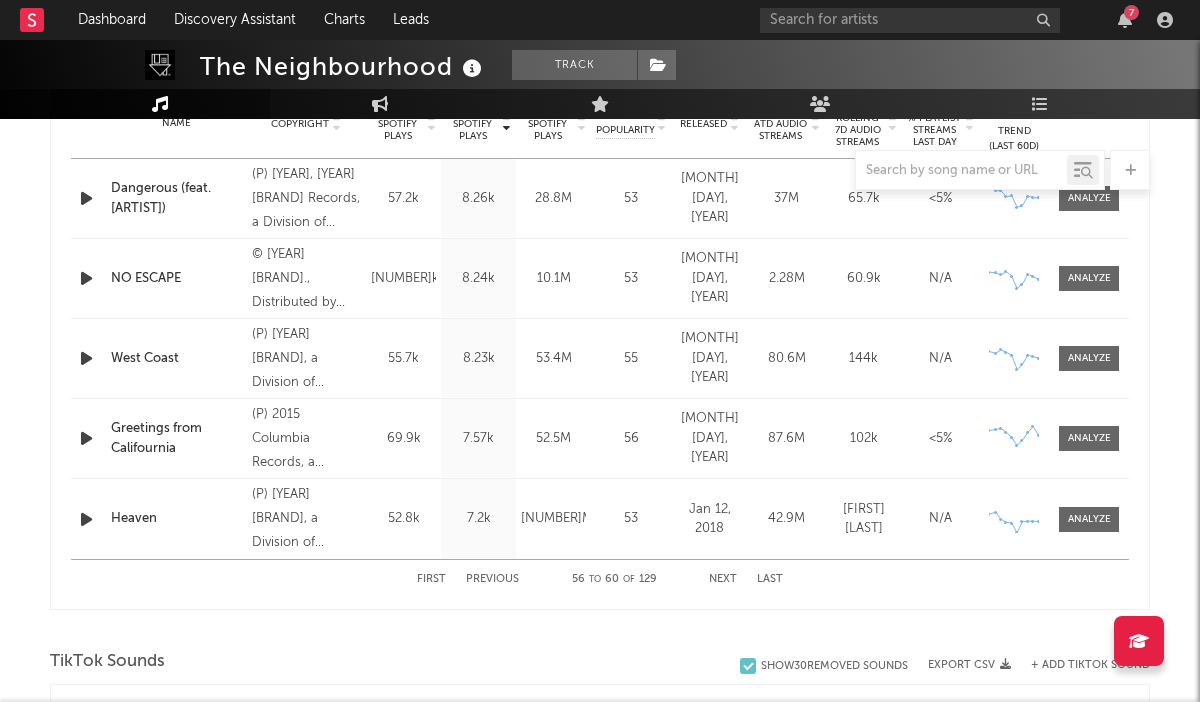 click on "Next" at bounding box center (723, 579) 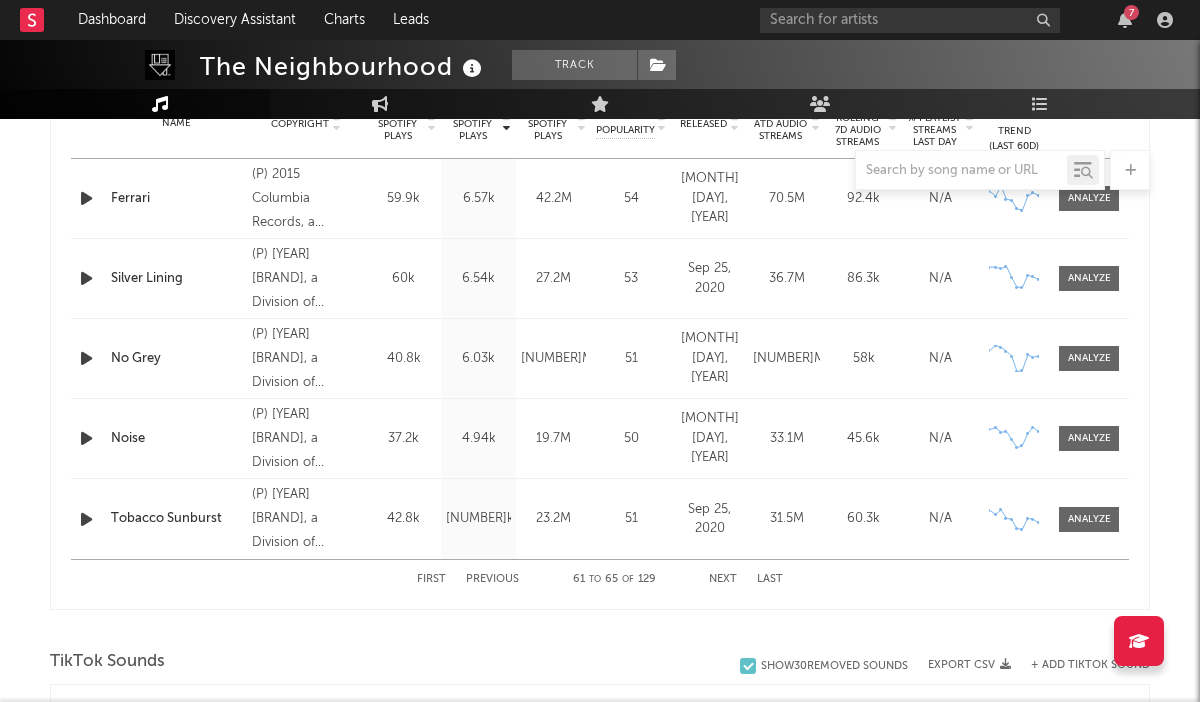 click on "First" at bounding box center (431, 579) 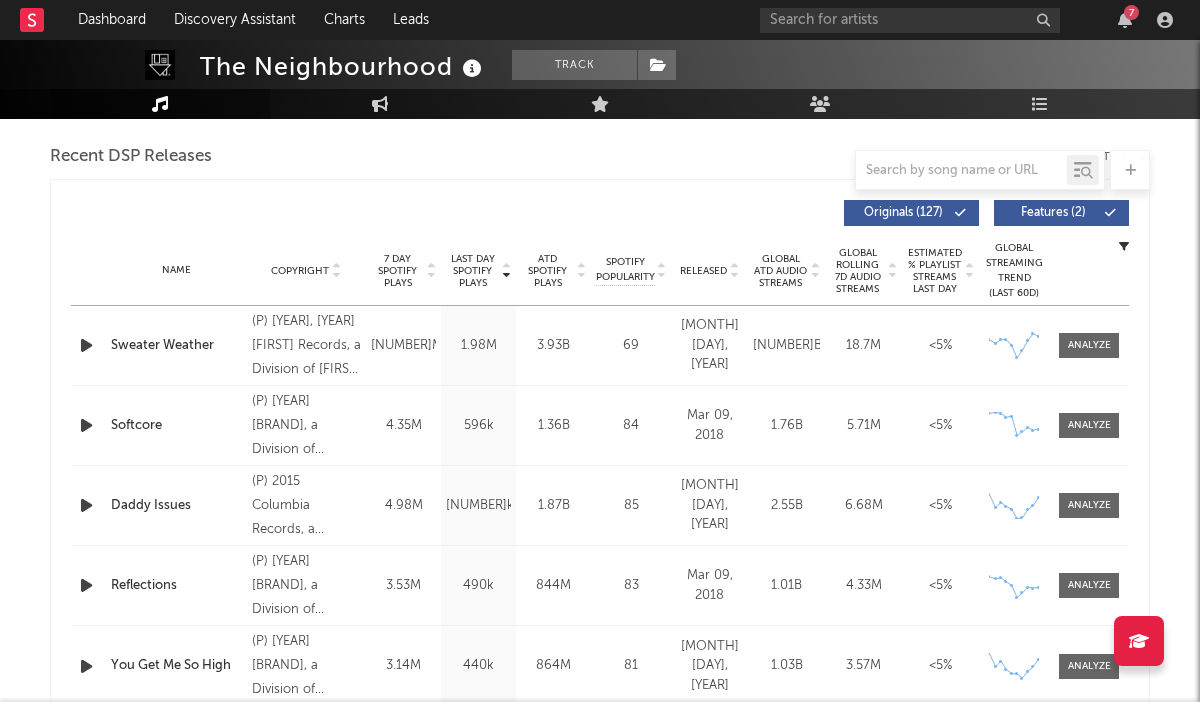 scroll, scrollTop: 602, scrollLeft: 0, axis: vertical 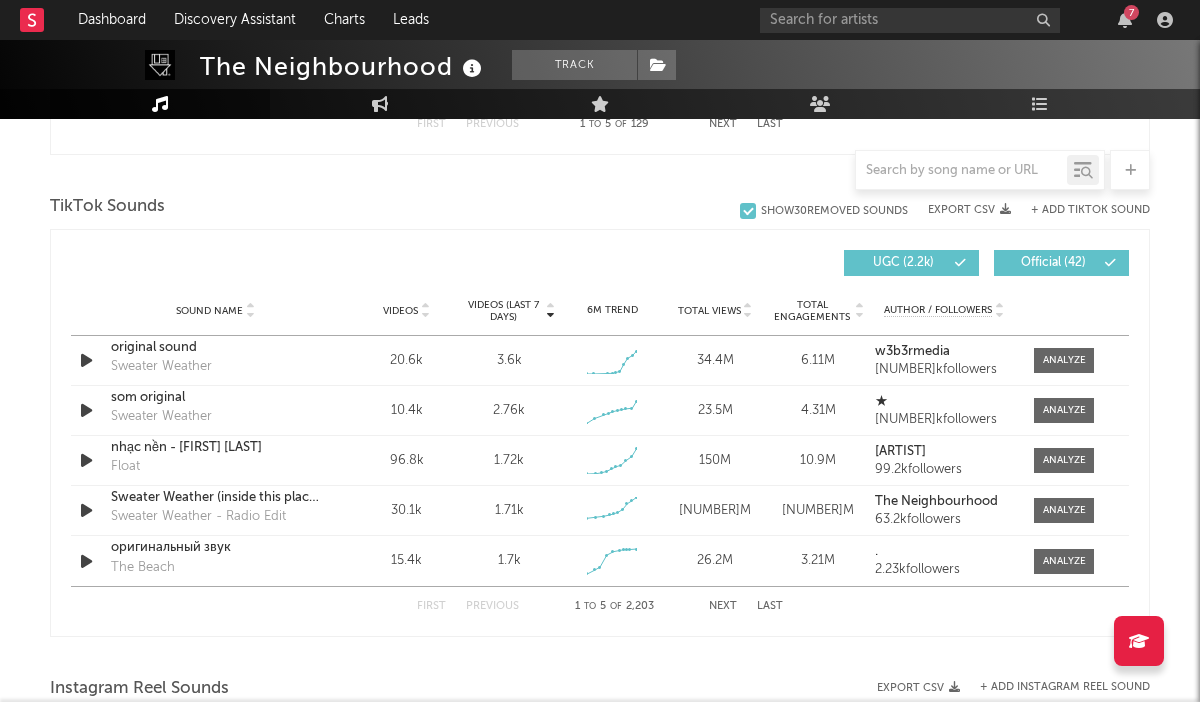 click at bounding box center [1062, 263] 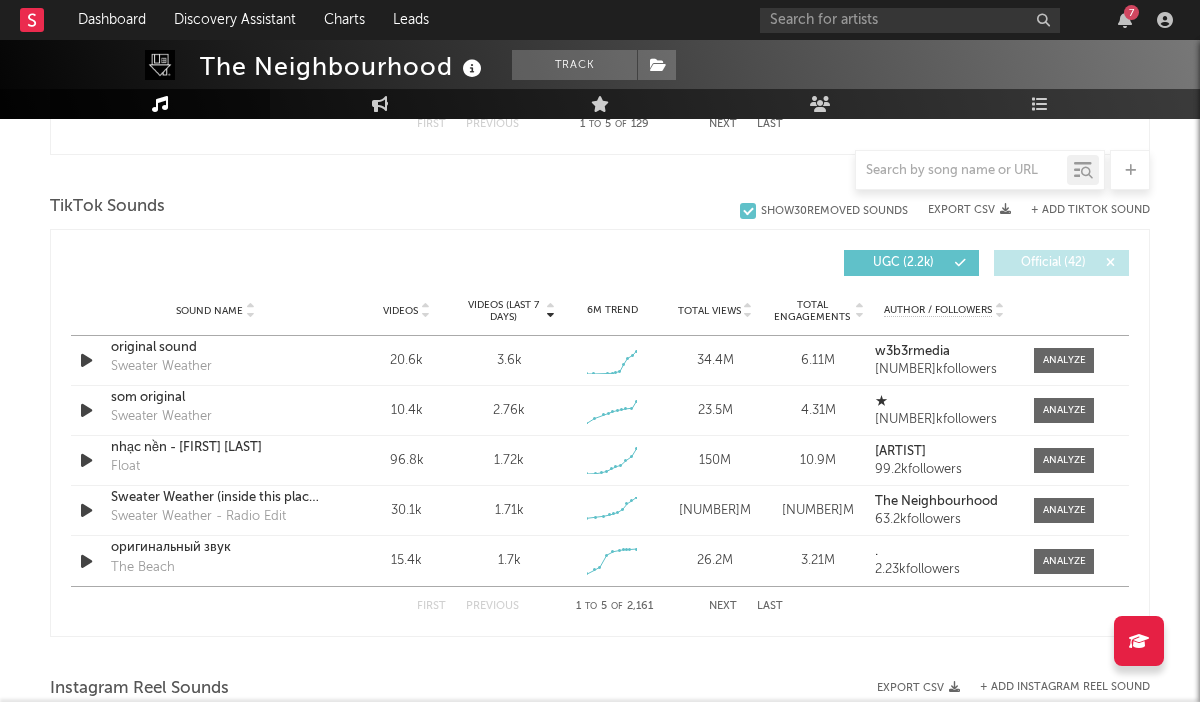 click at bounding box center (1110, 263) 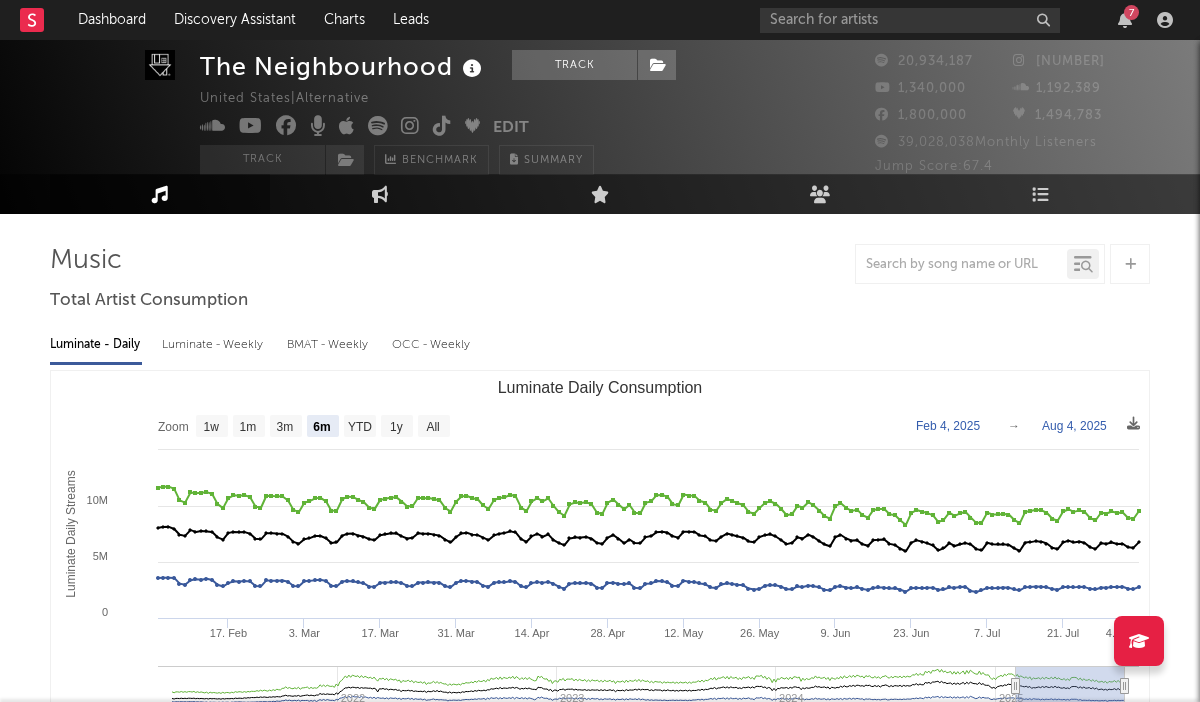 scroll, scrollTop: 47, scrollLeft: 0, axis: vertical 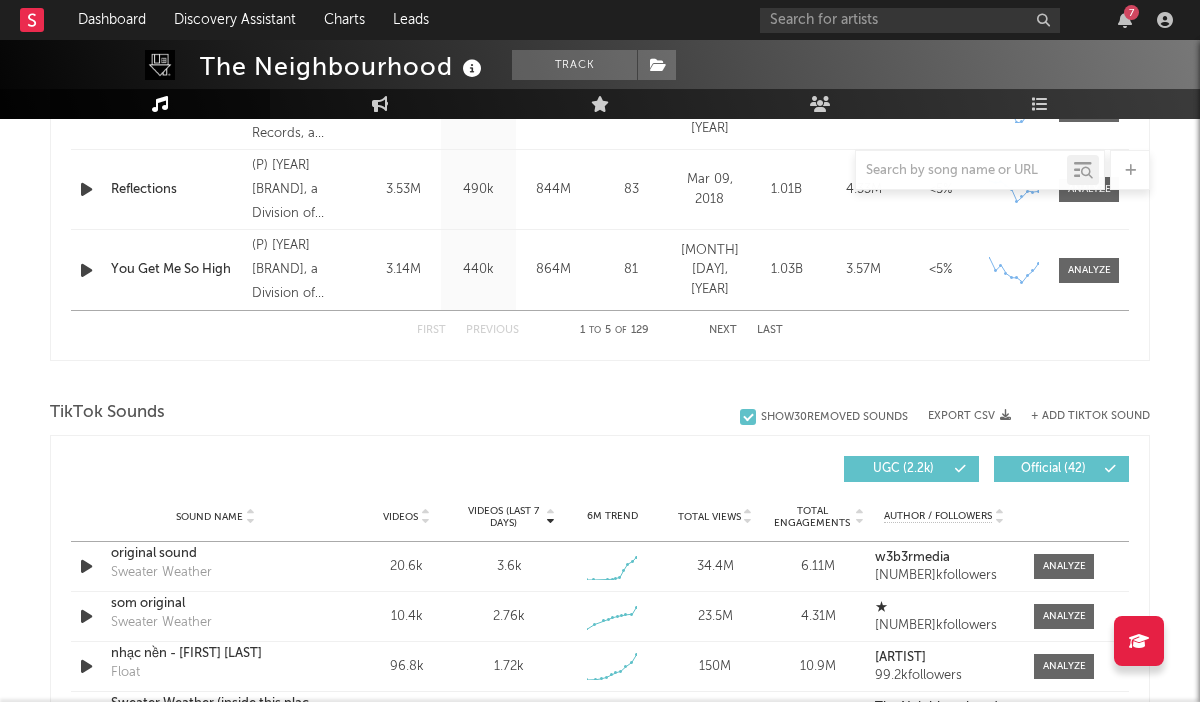 click on "Next" at bounding box center (723, 330) 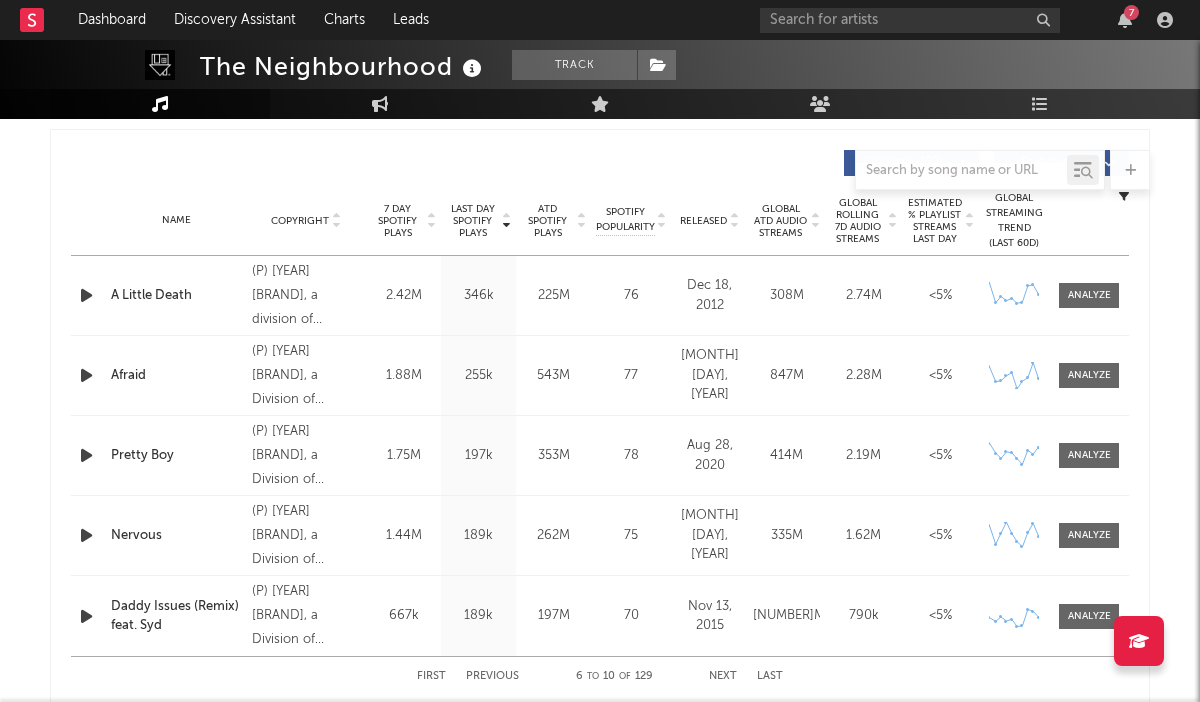 scroll, scrollTop: 748, scrollLeft: 0, axis: vertical 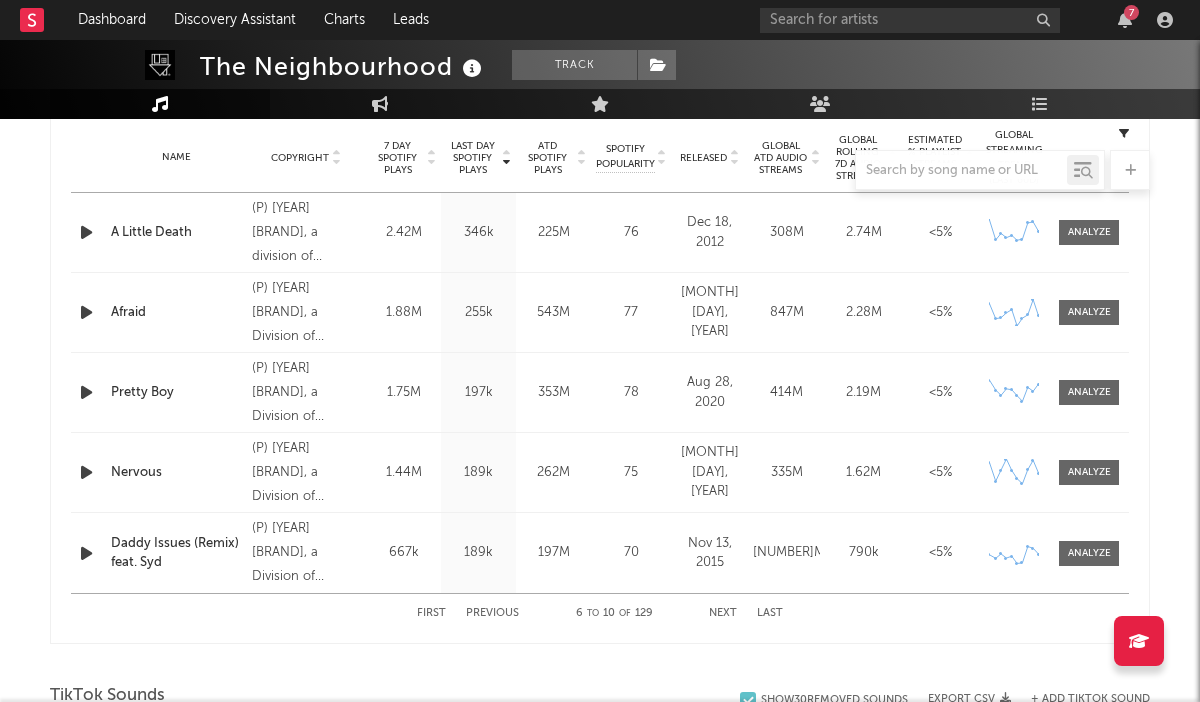 click on "Next" at bounding box center [723, 613] 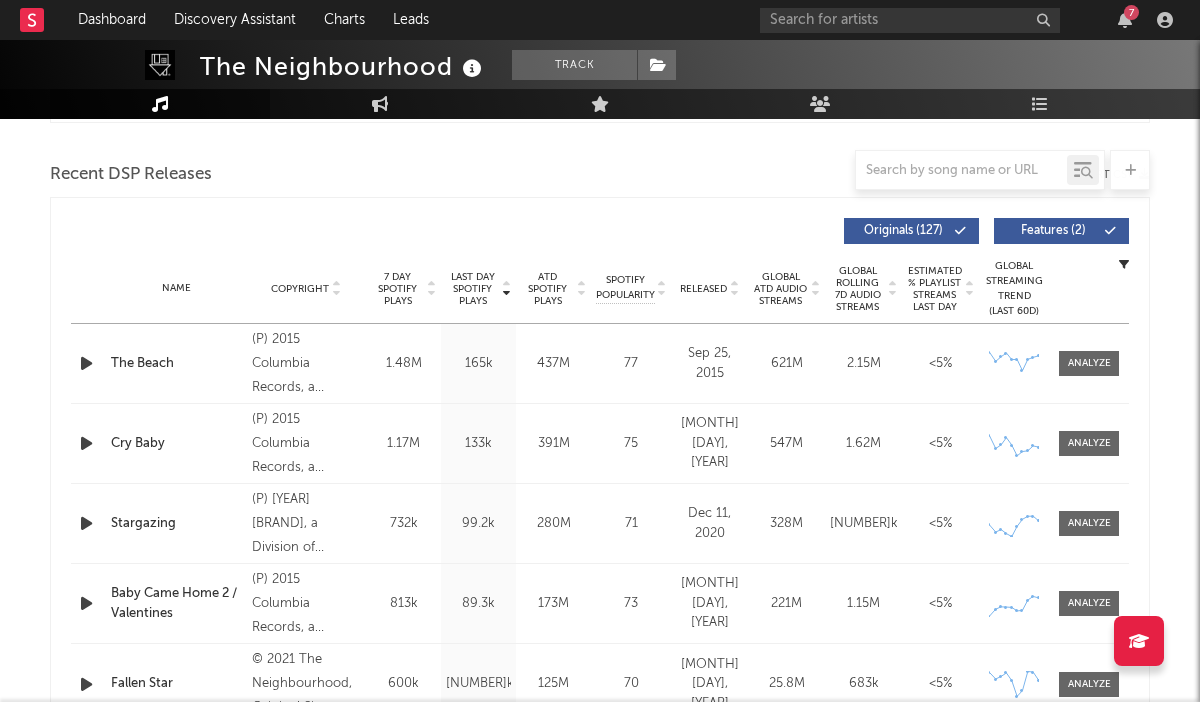 scroll, scrollTop: 706, scrollLeft: 0, axis: vertical 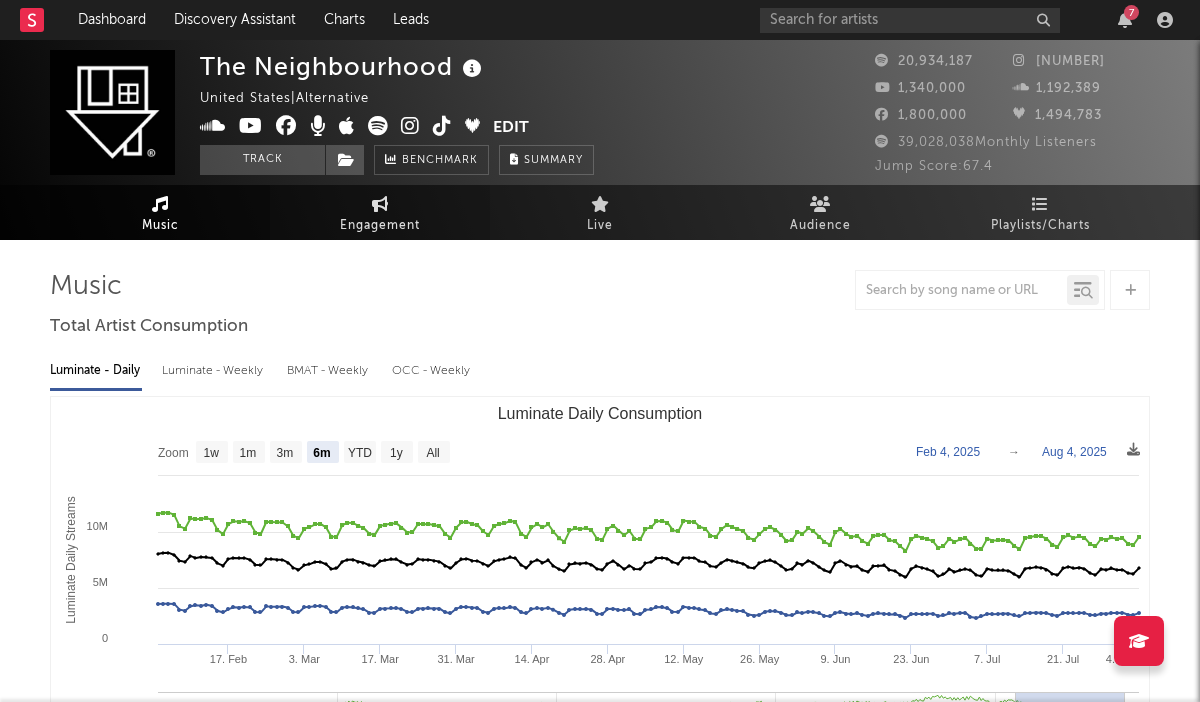 click on "Engagement" at bounding box center [380, 226] 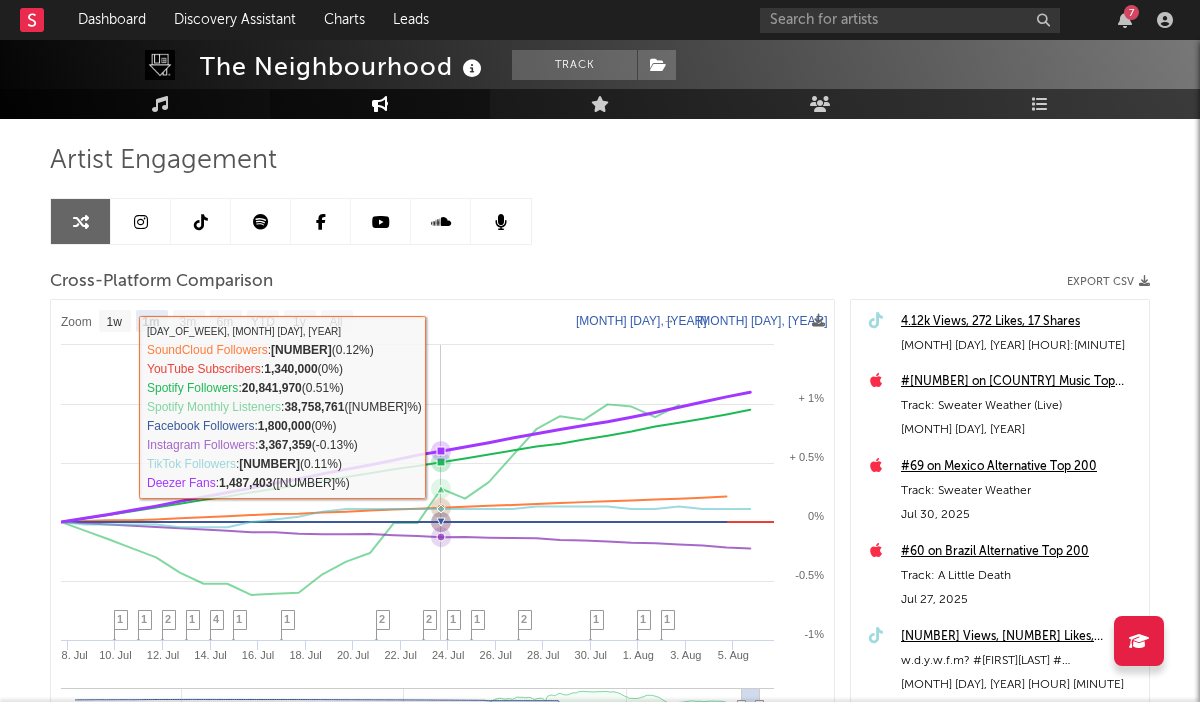 scroll, scrollTop: 144, scrollLeft: 0, axis: vertical 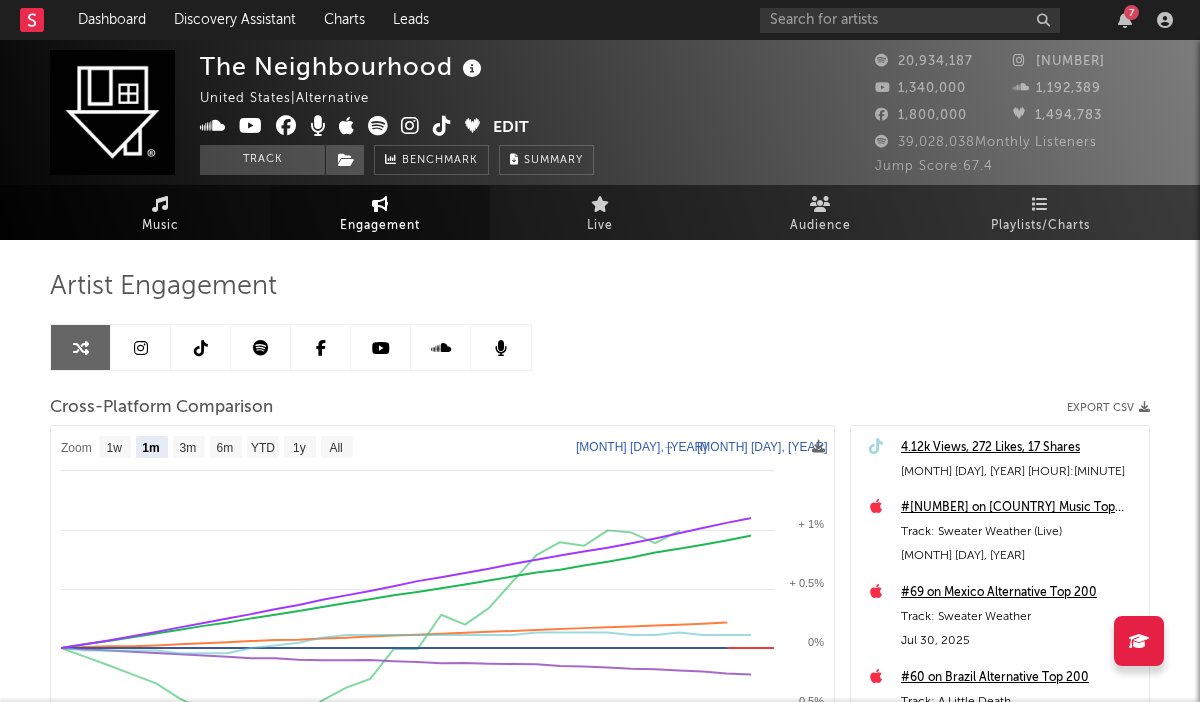 click on "Music" at bounding box center (160, 226) 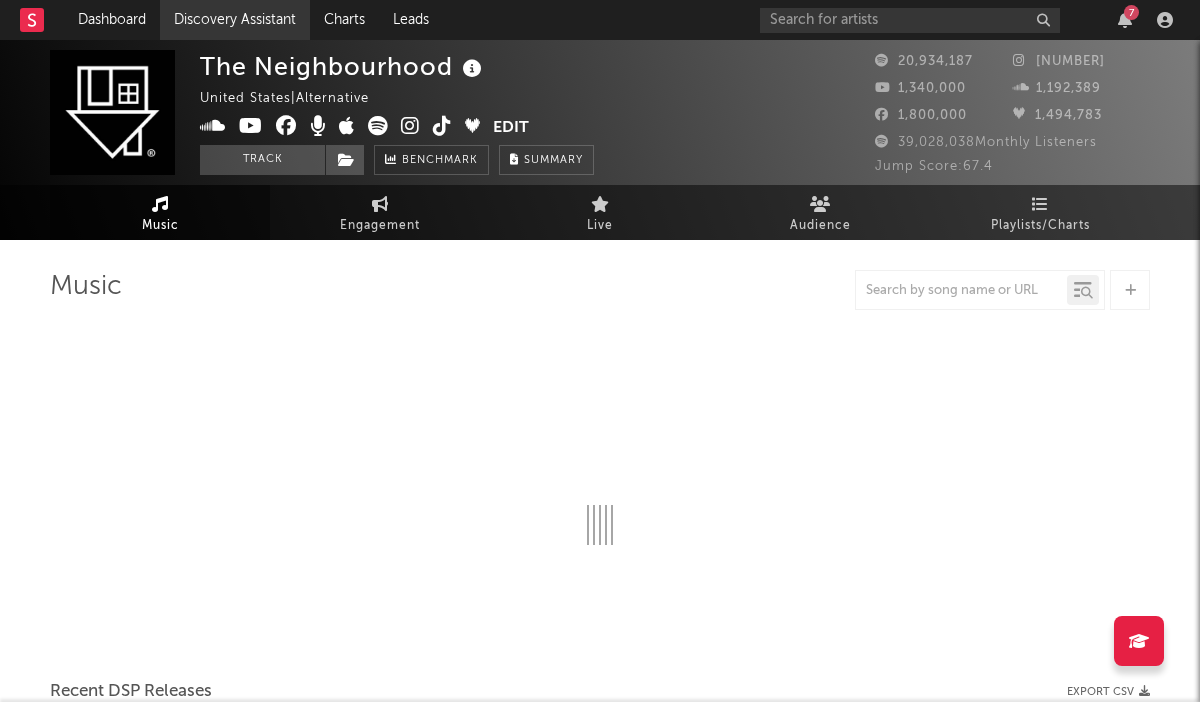 select on "6m" 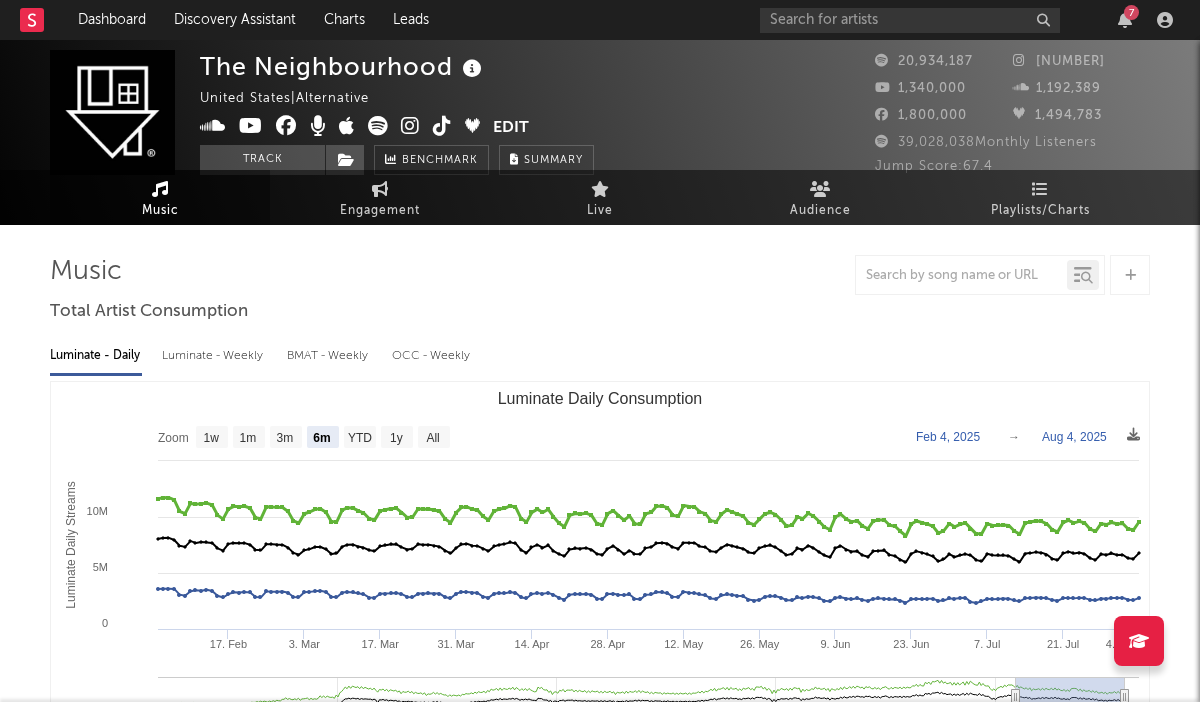 scroll, scrollTop: 0, scrollLeft: 0, axis: both 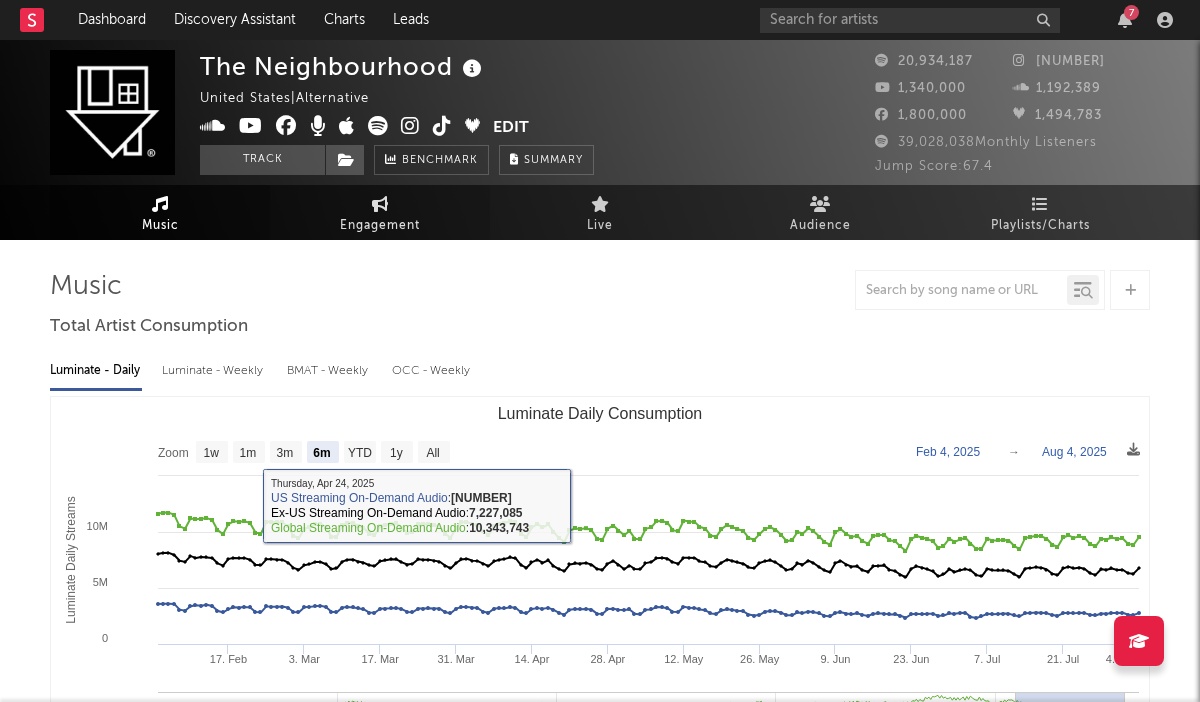 click on "Engagement" at bounding box center [380, 226] 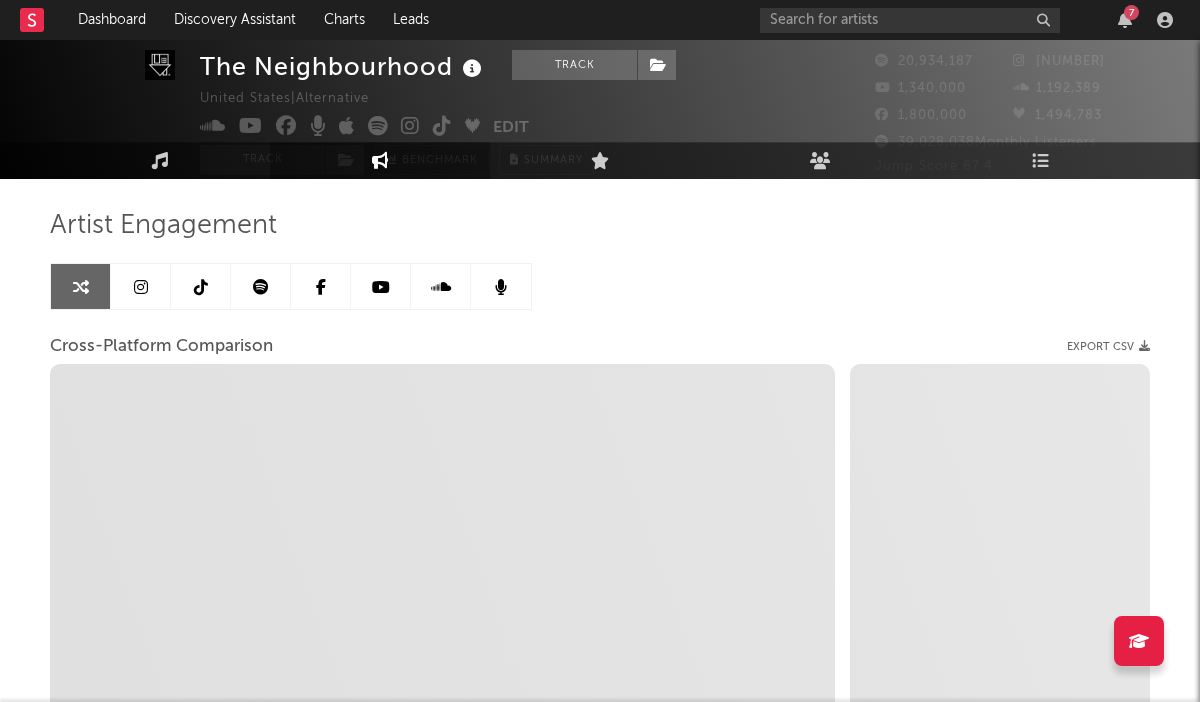 scroll, scrollTop: 0, scrollLeft: 0, axis: both 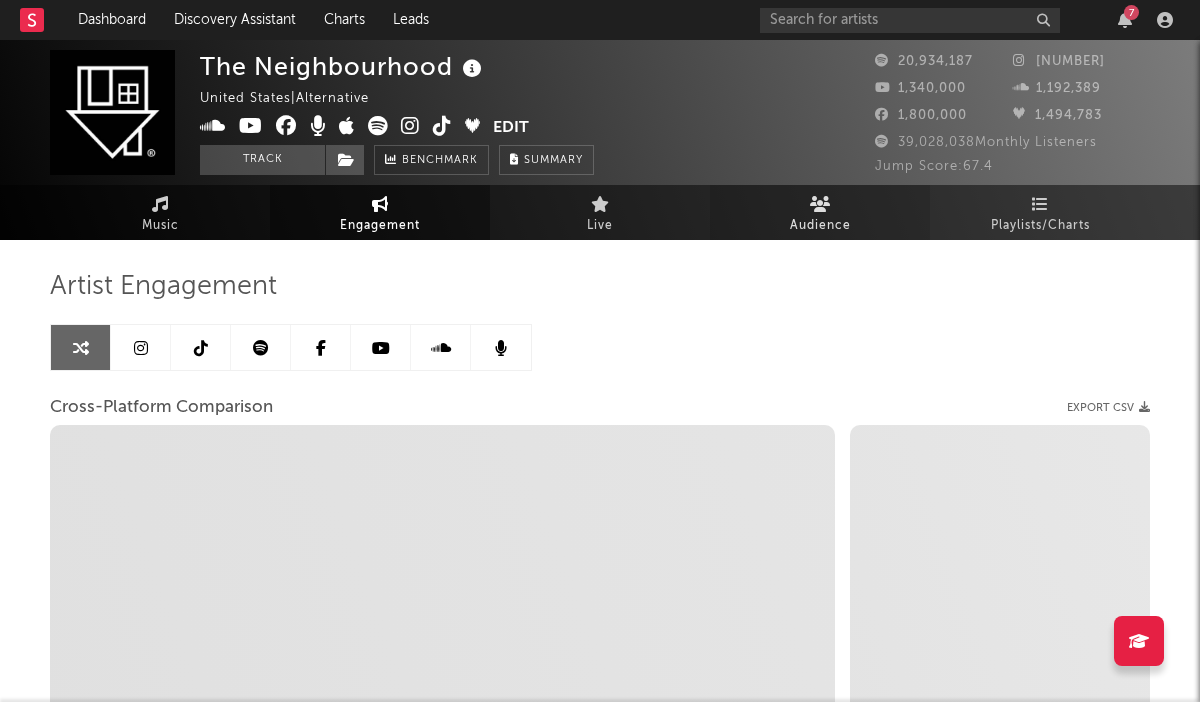 click on "Audience" at bounding box center [820, 226] 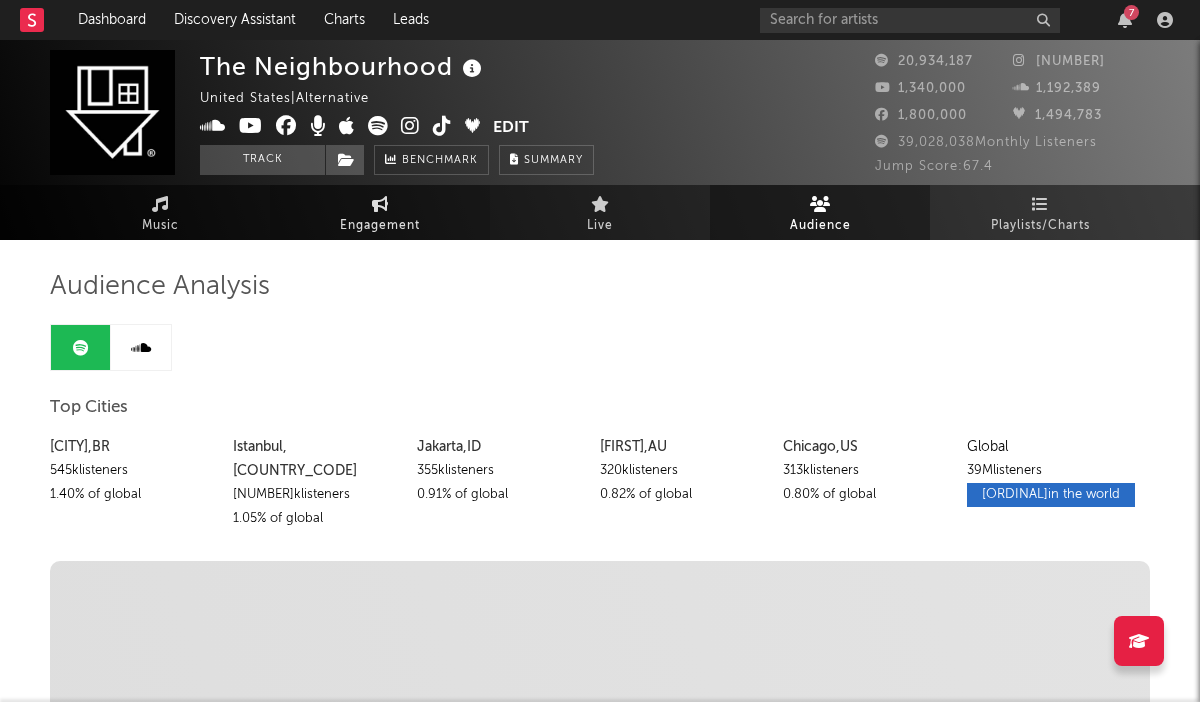 click on "Engagement" at bounding box center [380, 226] 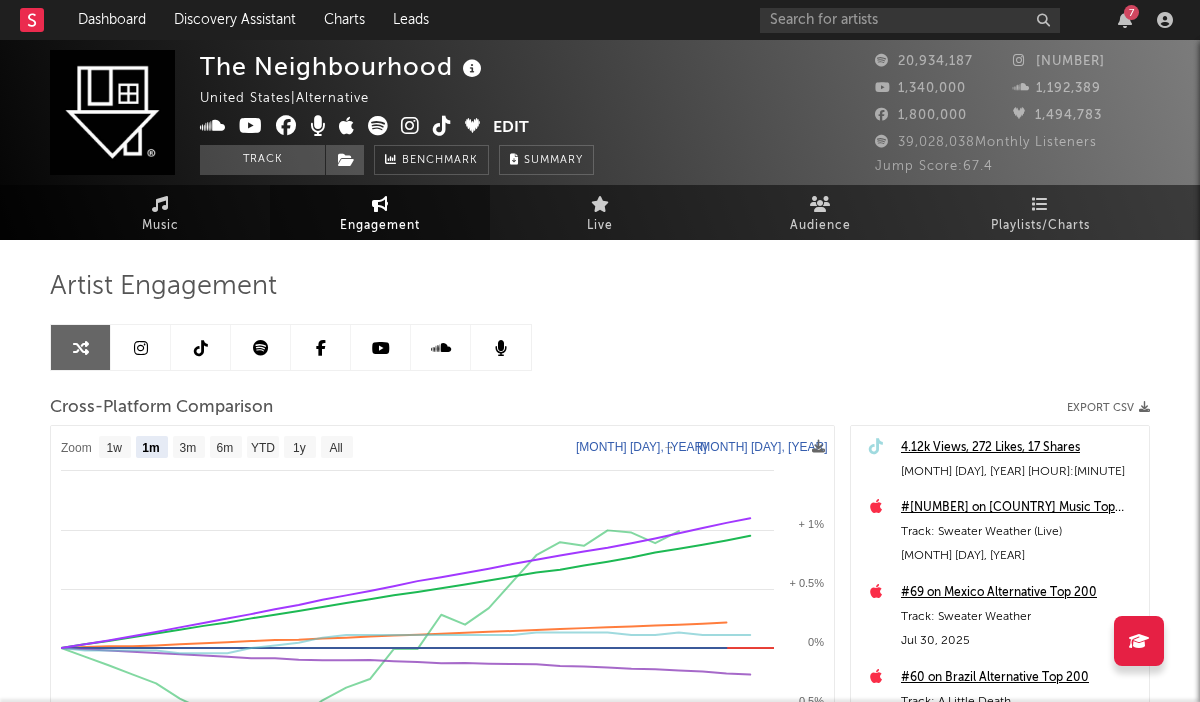 select on "1m" 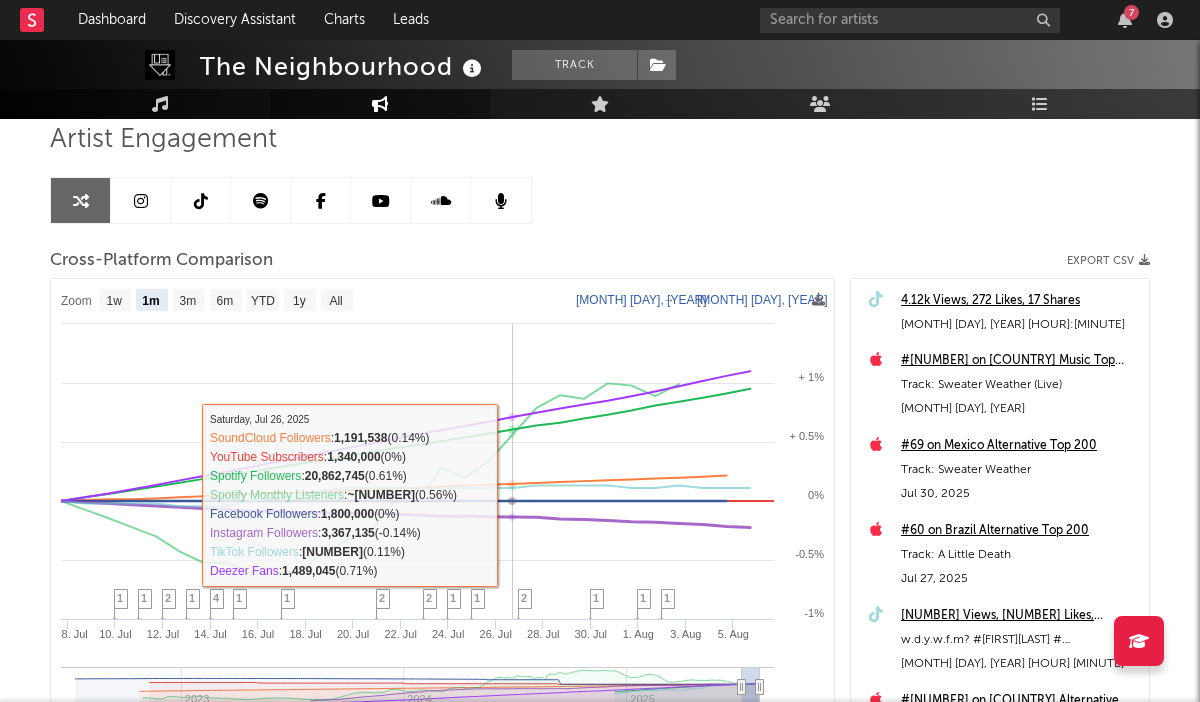 scroll, scrollTop: 295, scrollLeft: 0, axis: vertical 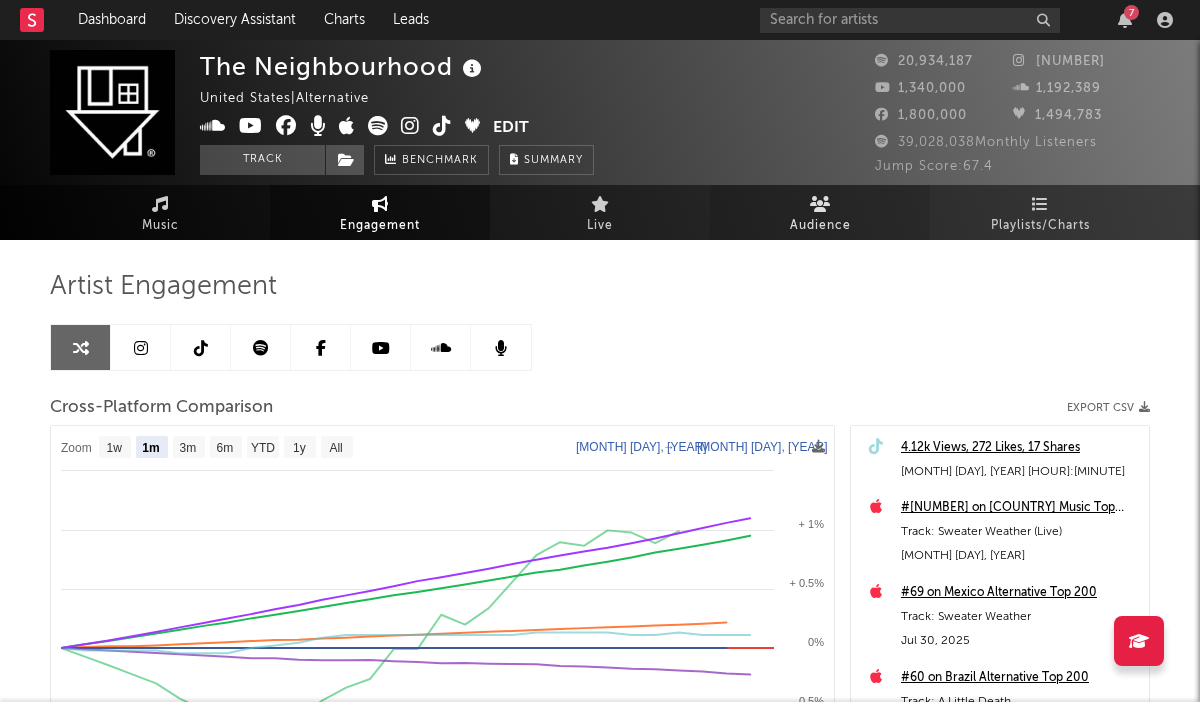 click on "Audience" at bounding box center (820, 226) 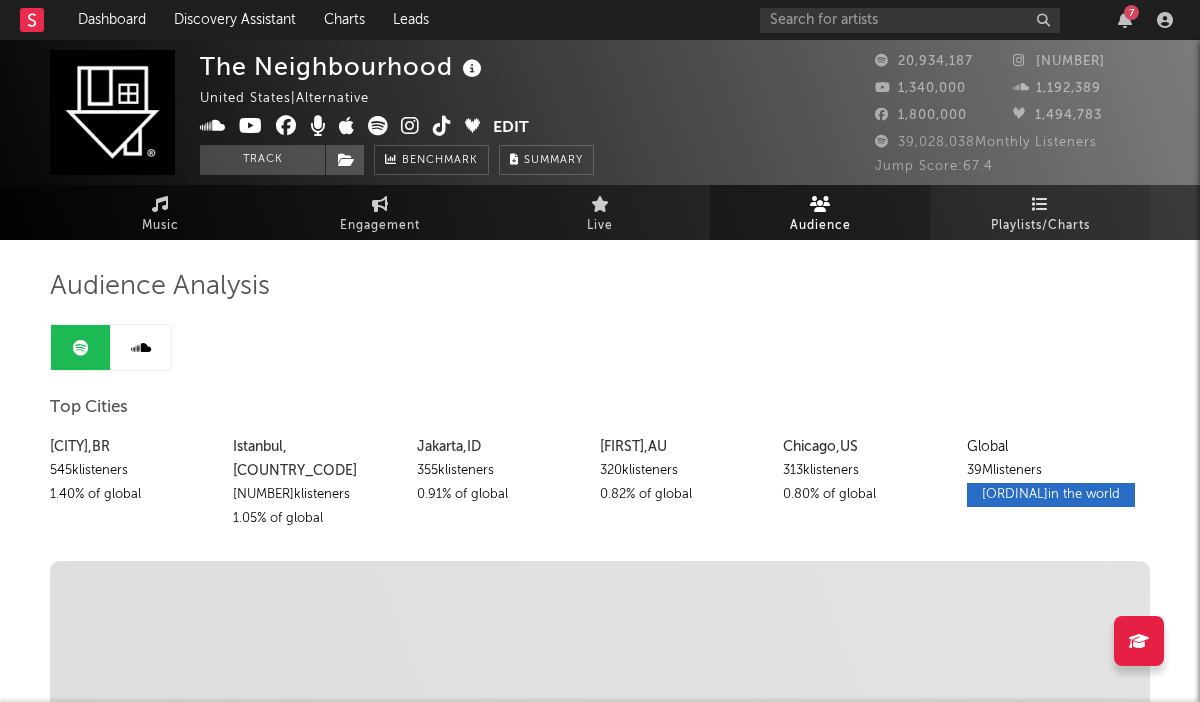 click on "Playlists/Charts" at bounding box center [1040, 226] 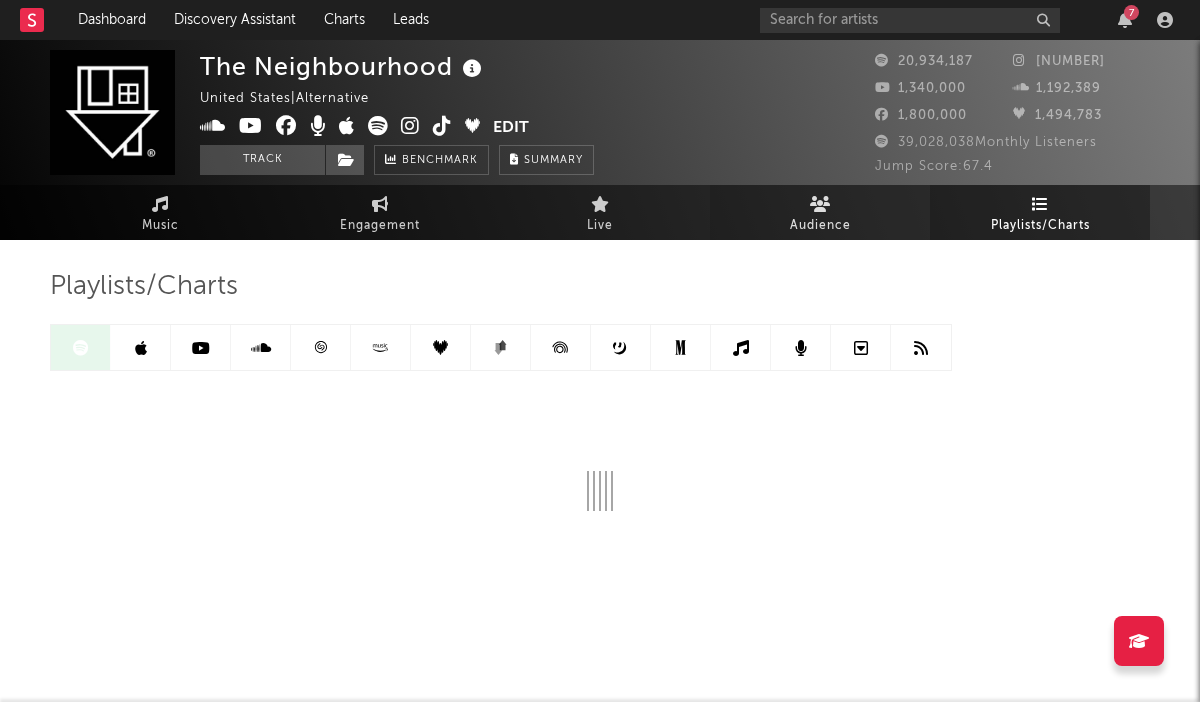 click on "Audience" at bounding box center (820, 226) 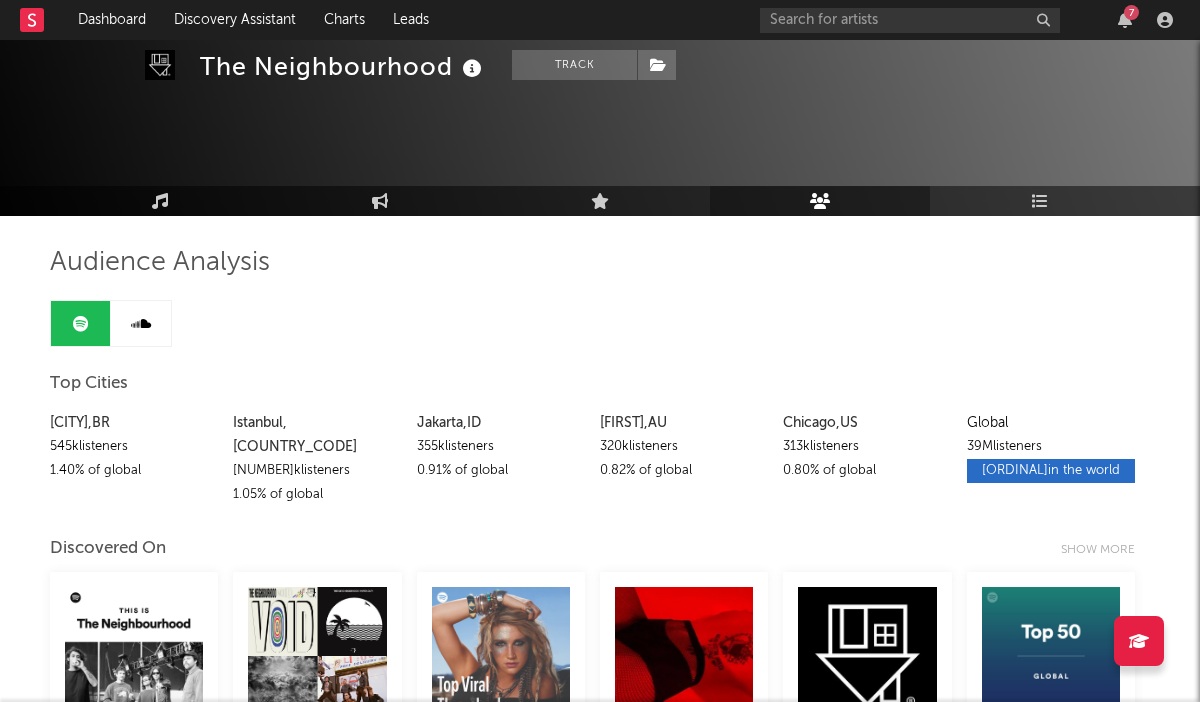 scroll, scrollTop: 0, scrollLeft: 0, axis: both 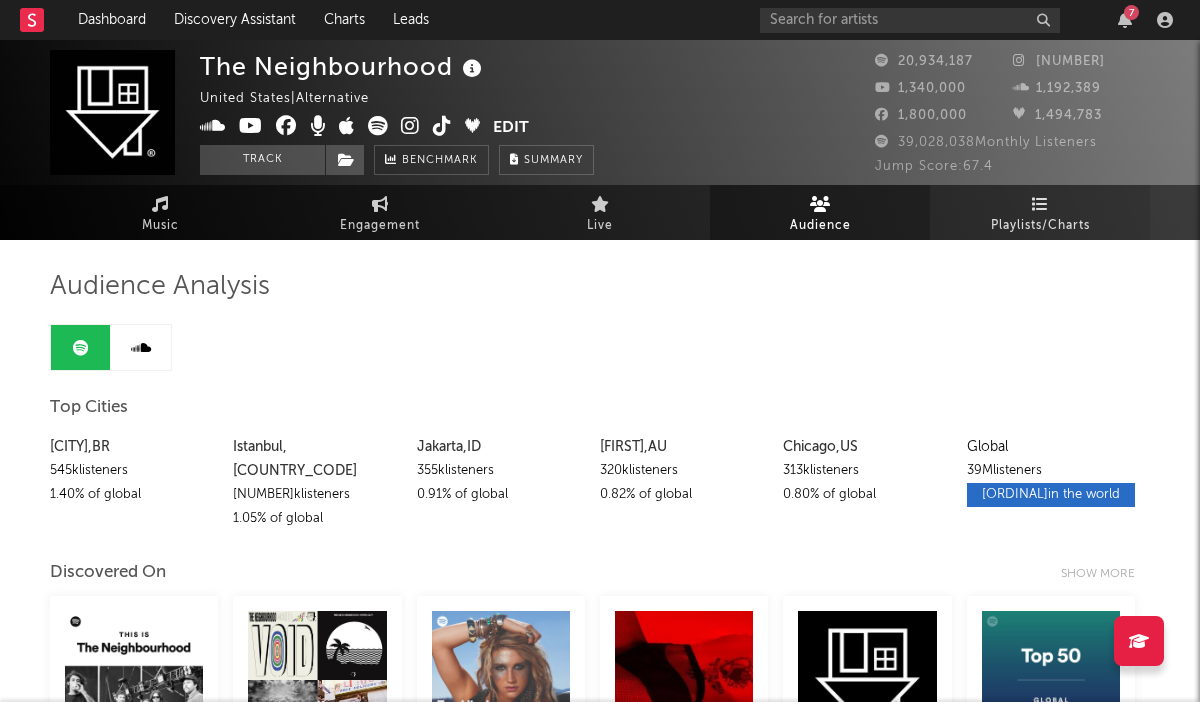 click on "Playlists/Charts" at bounding box center [1040, 226] 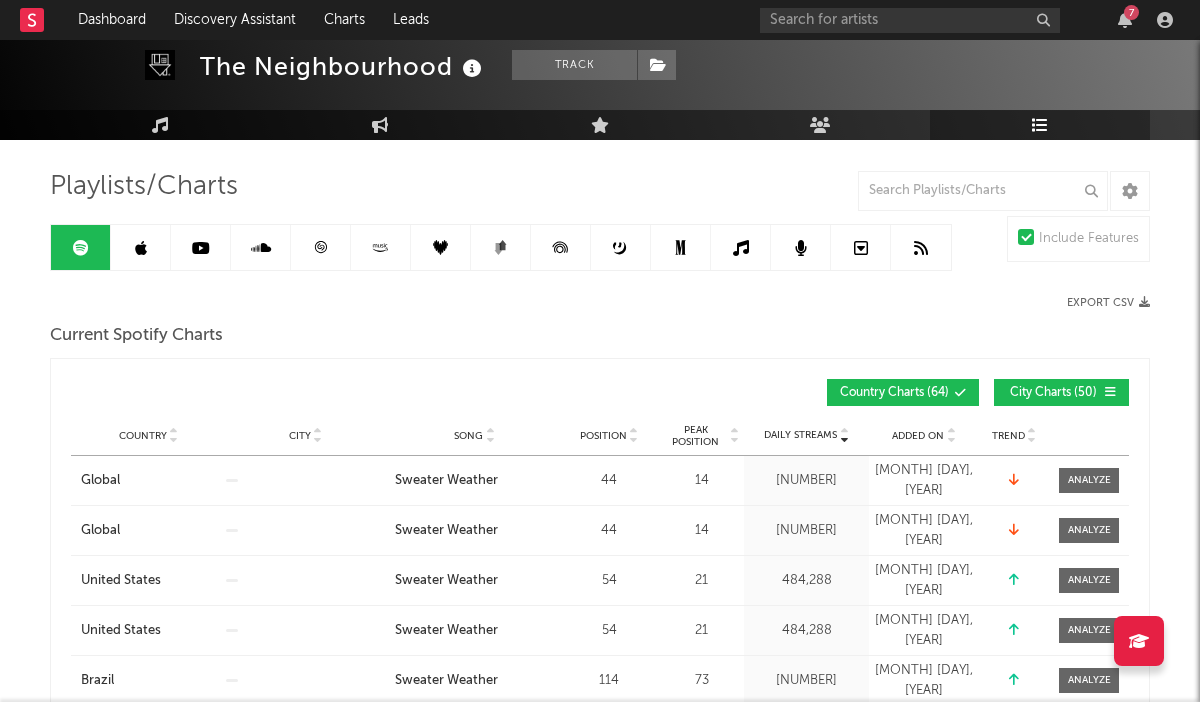scroll, scrollTop: 104, scrollLeft: 0, axis: vertical 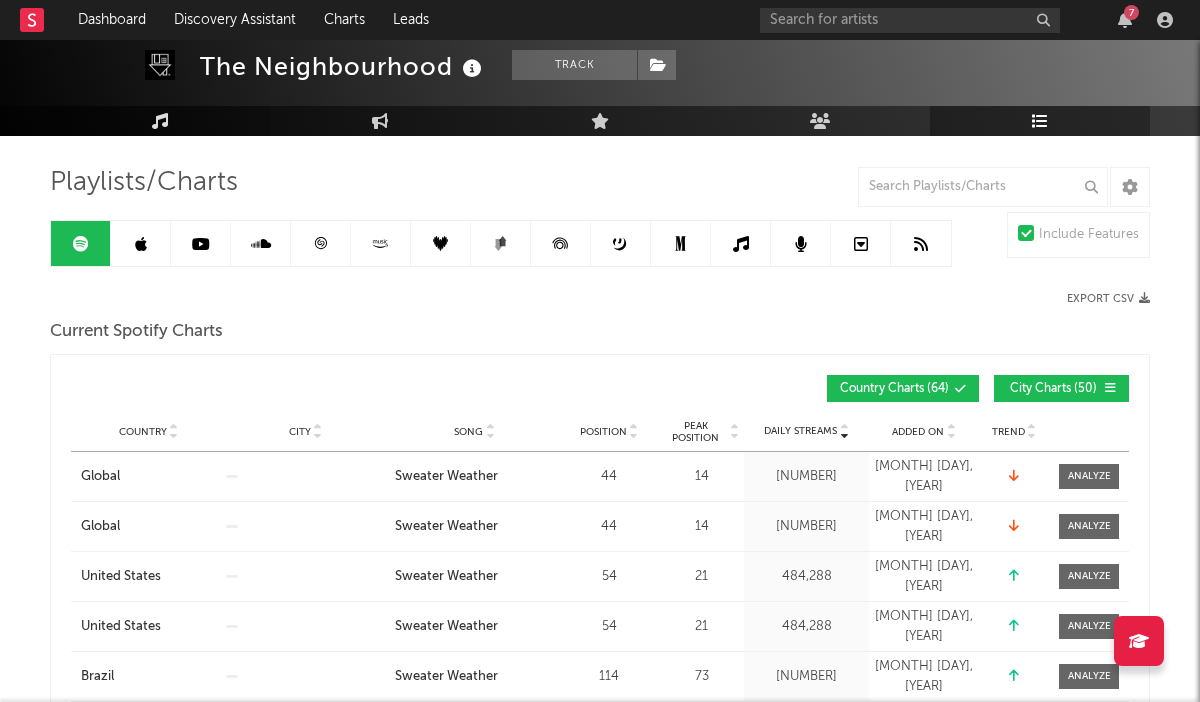 click at bounding box center [160, 121] 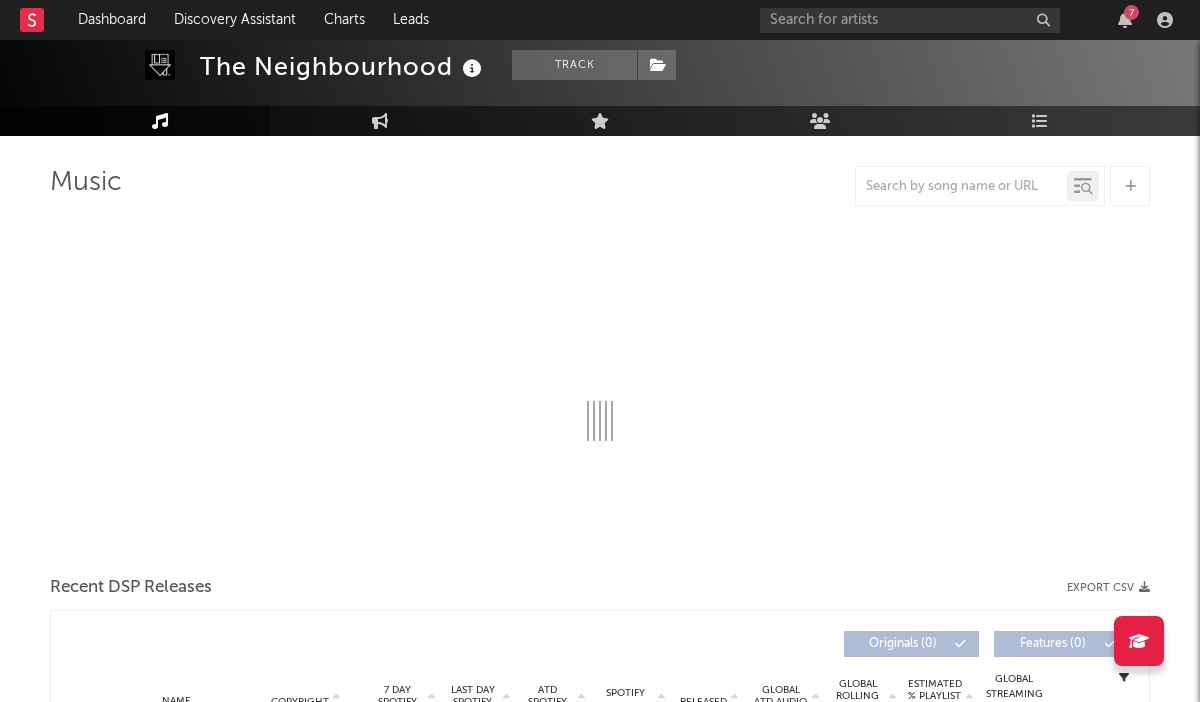 scroll, scrollTop: 15, scrollLeft: 0, axis: vertical 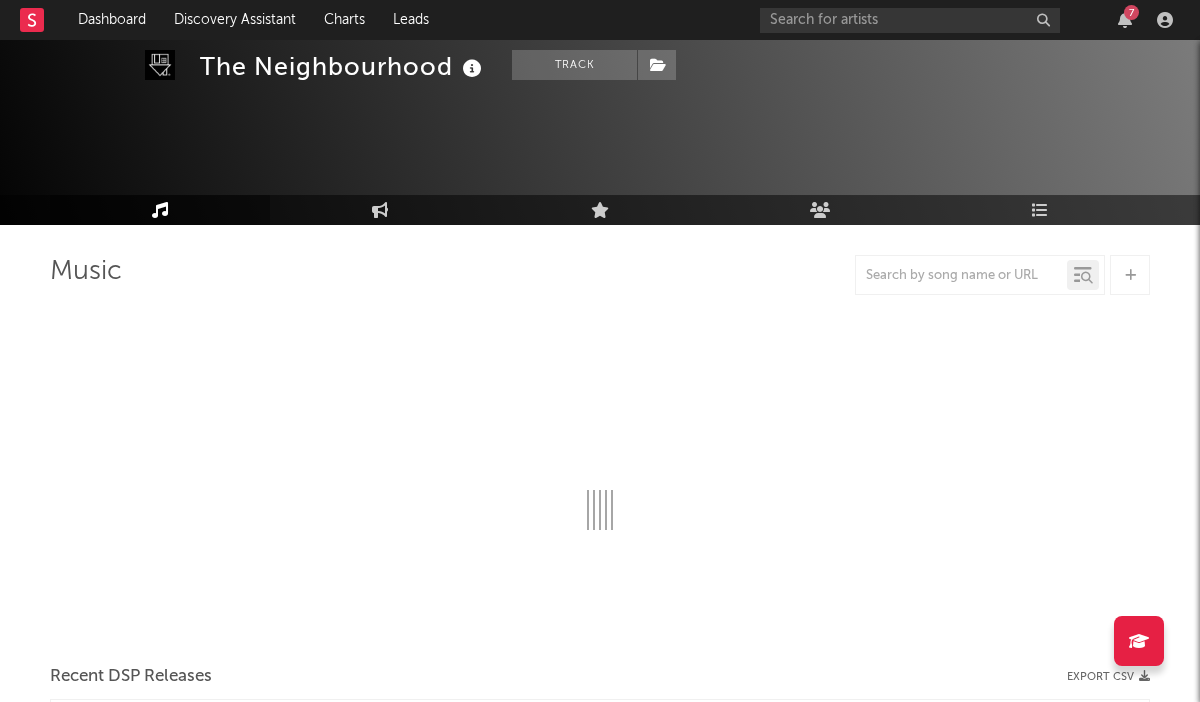 select on "6m" 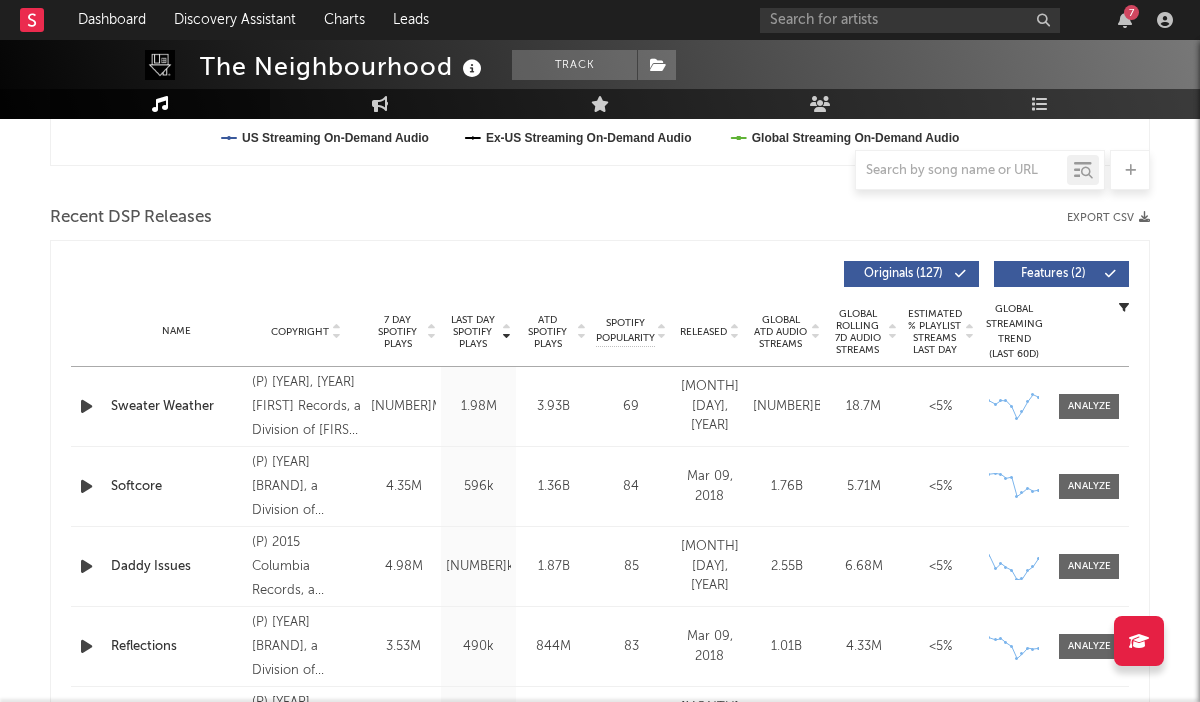 scroll, scrollTop: 594, scrollLeft: 0, axis: vertical 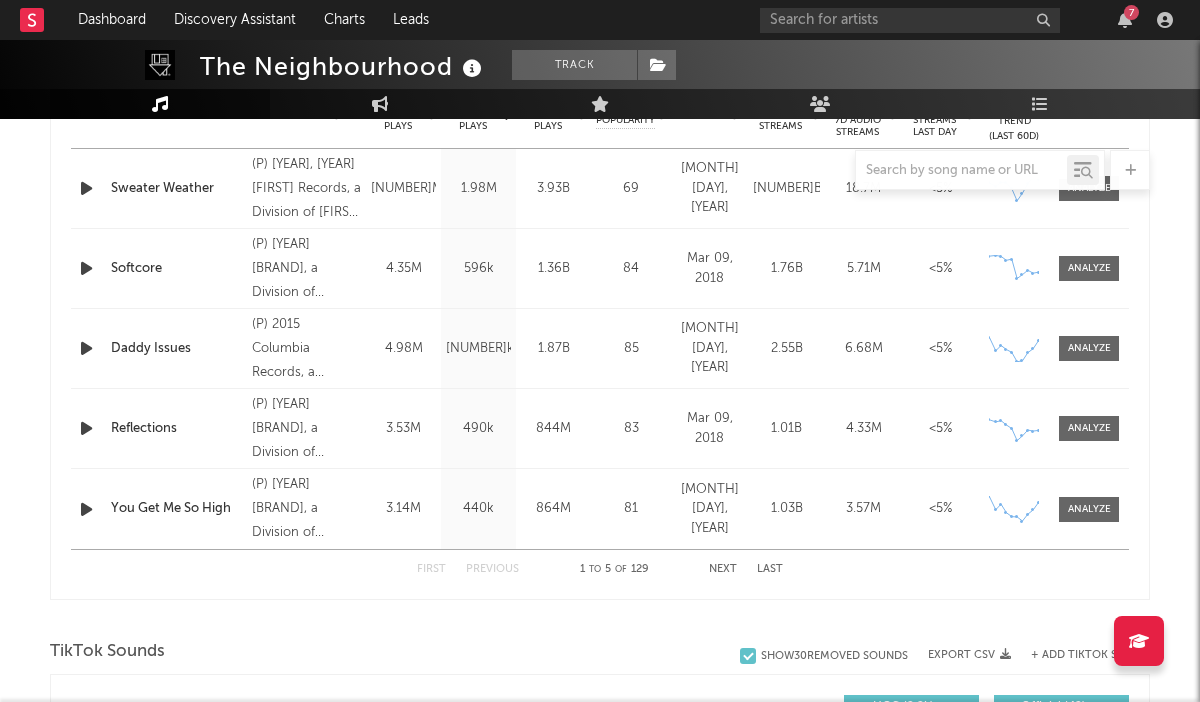click on "Next" at bounding box center [723, 569] 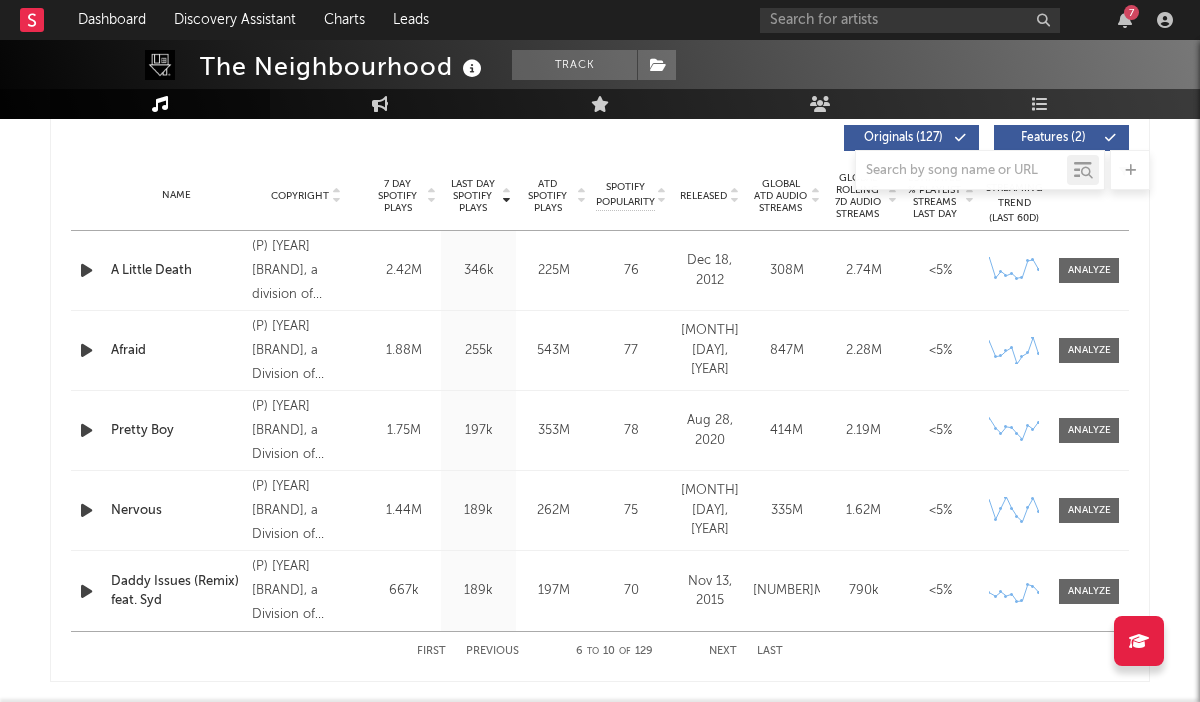 scroll, scrollTop: 777, scrollLeft: 0, axis: vertical 